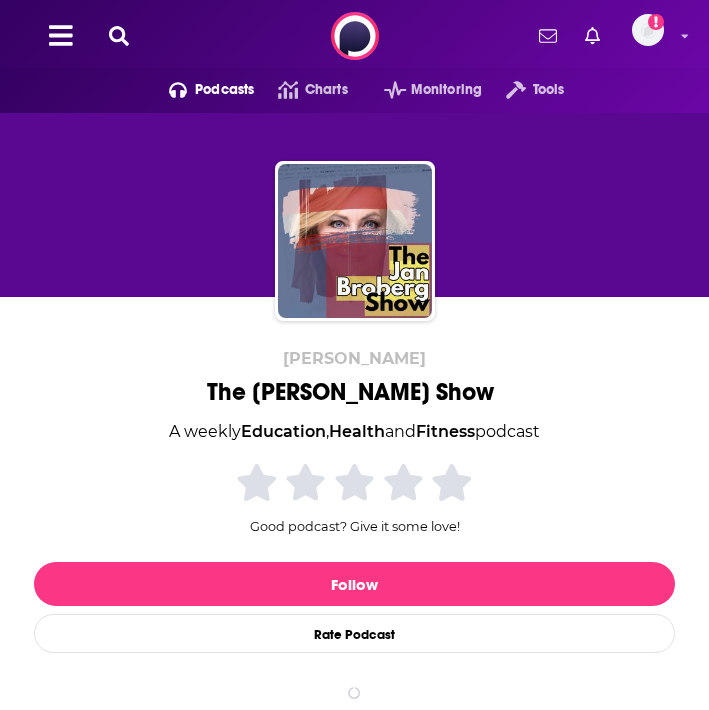 scroll, scrollTop: 0, scrollLeft: 0, axis: both 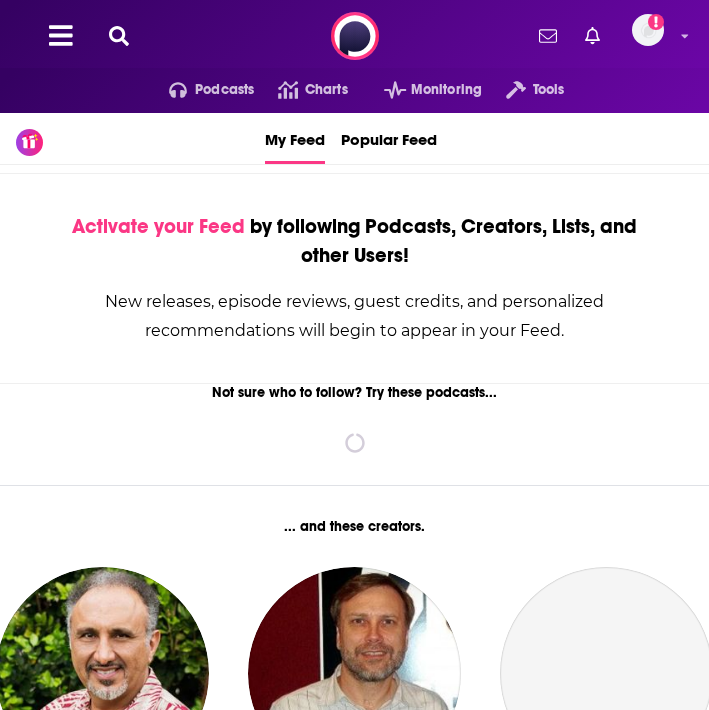 click 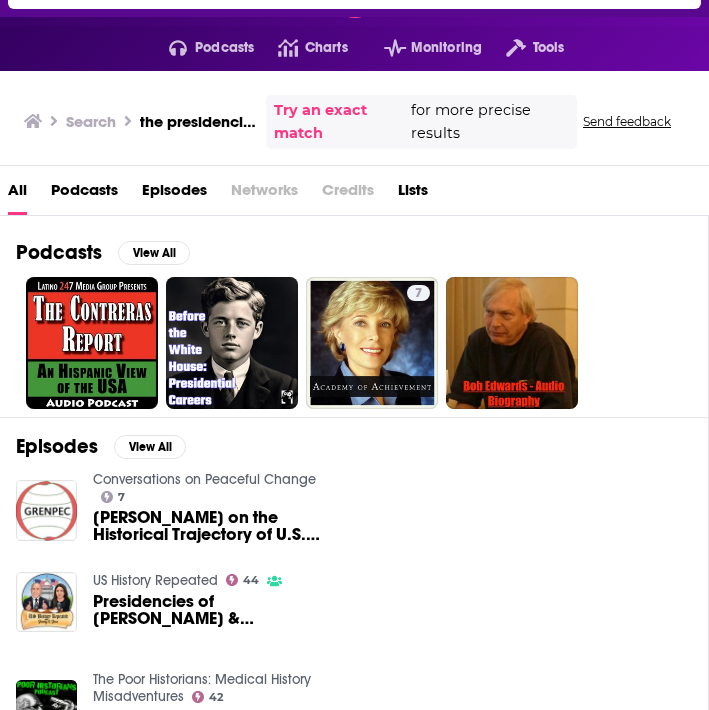 scroll, scrollTop: 0, scrollLeft: 0, axis: both 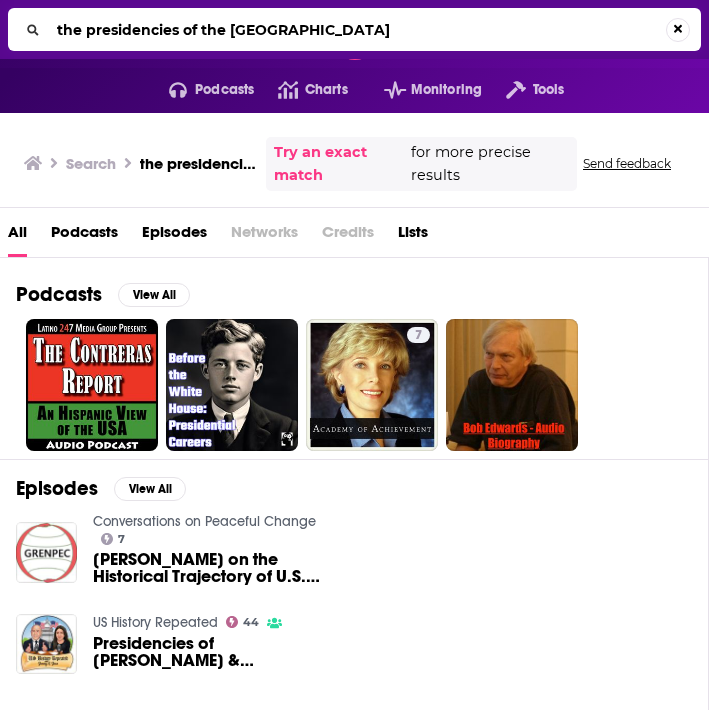 click on "the presidencies of the [GEOGRAPHIC_DATA]" at bounding box center (352, 30) 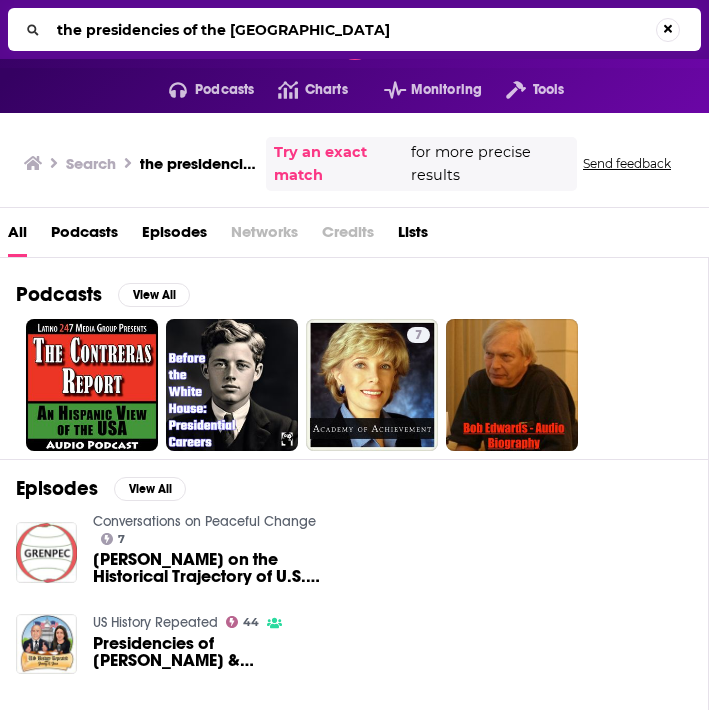 click on "the presidencies of the [GEOGRAPHIC_DATA]" at bounding box center (347, 30) 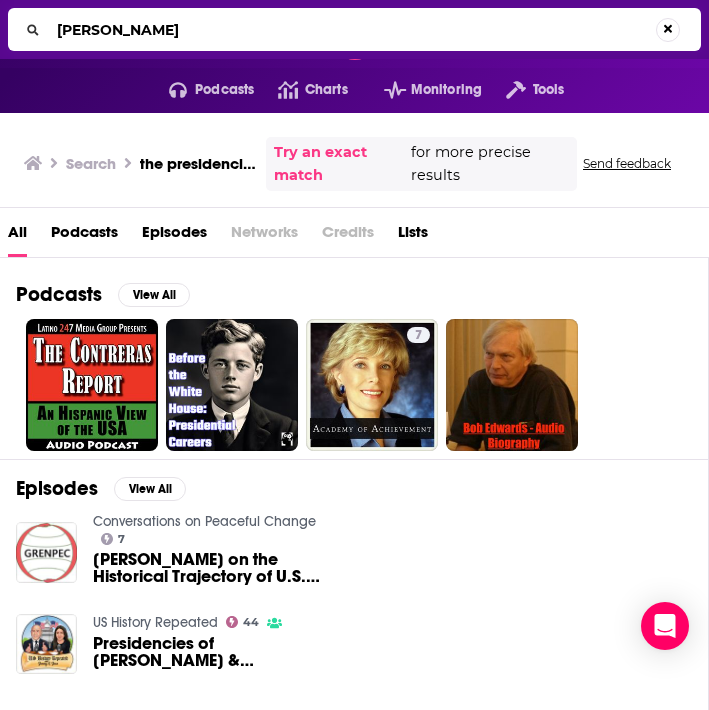 type on "[PERSON_NAME]" 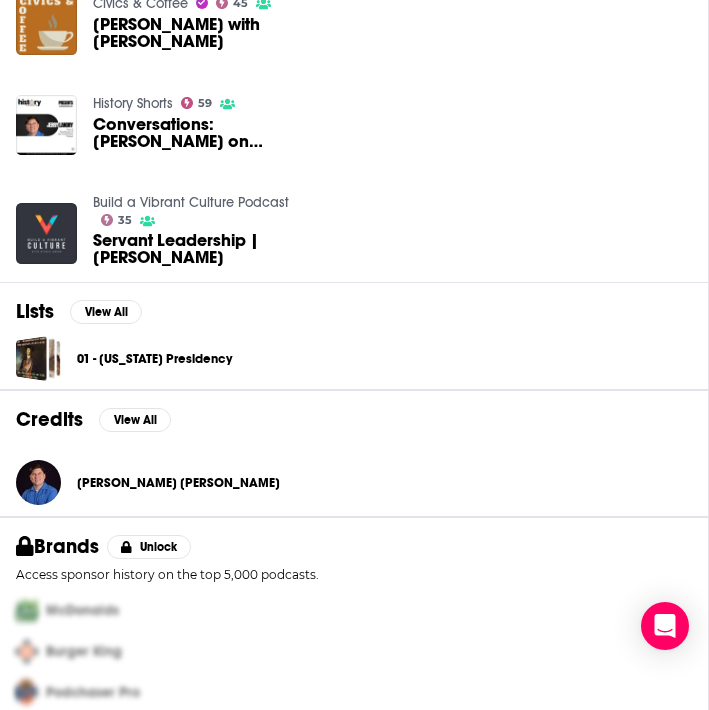 scroll, scrollTop: 446, scrollLeft: 0, axis: vertical 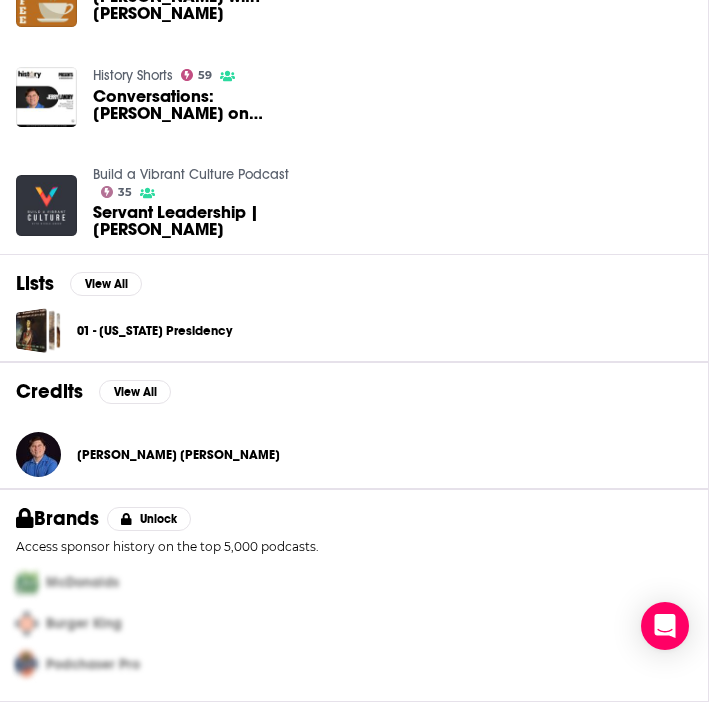 click on "[PERSON_NAME] [PERSON_NAME]" at bounding box center (178, 455) 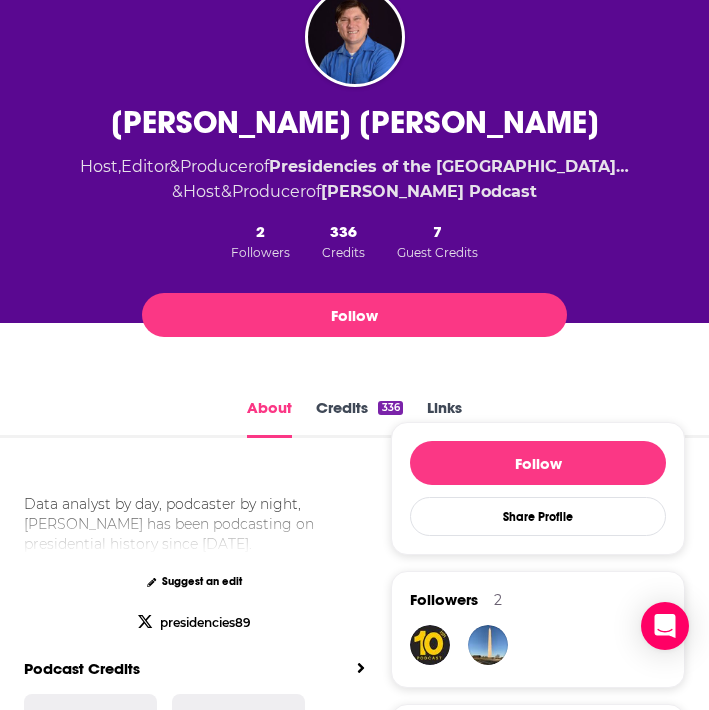 scroll, scrollTop: 168, scrollLeft: 0, axis: vertical 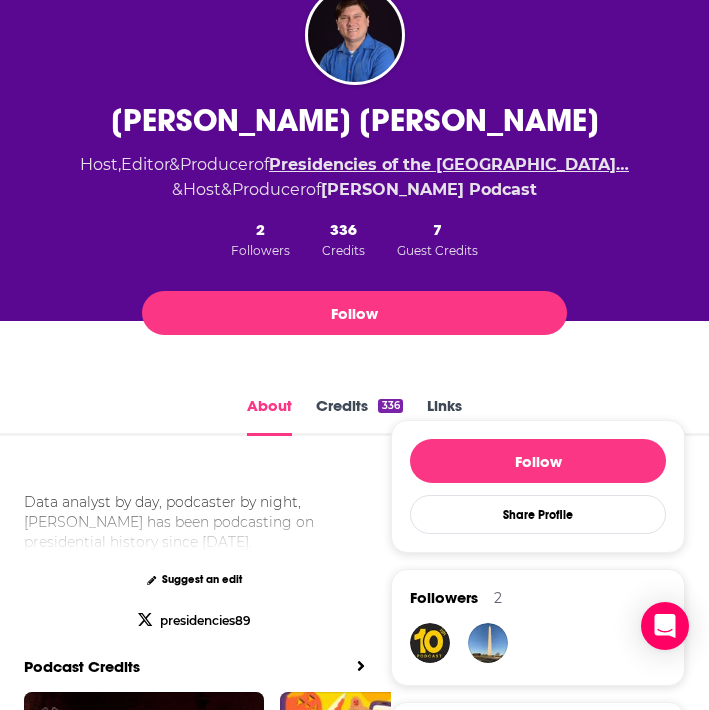 click on "Presidencies of the [GEOGRAPHIC_DATA]…" at bounding box center [449, 164] 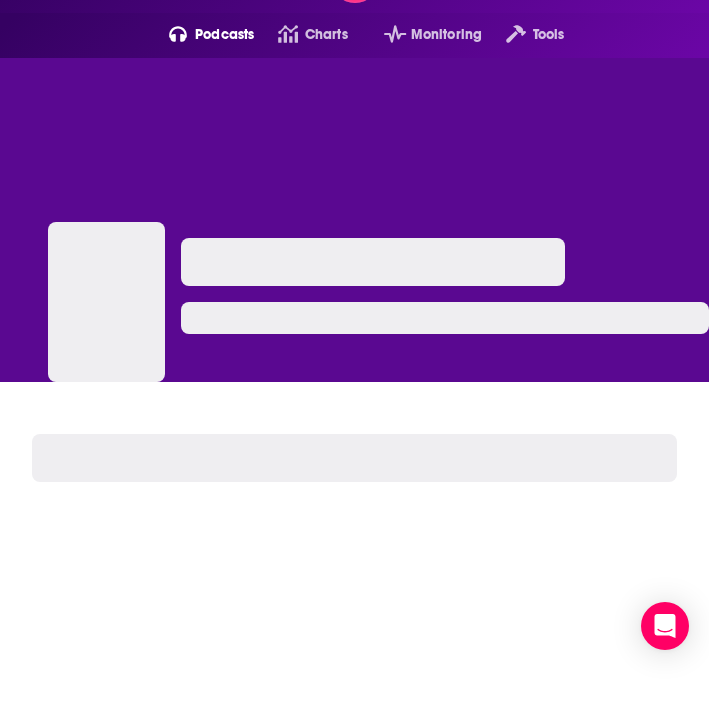scroll, scrollTop: 0, scrollLeft: 0, axis: both 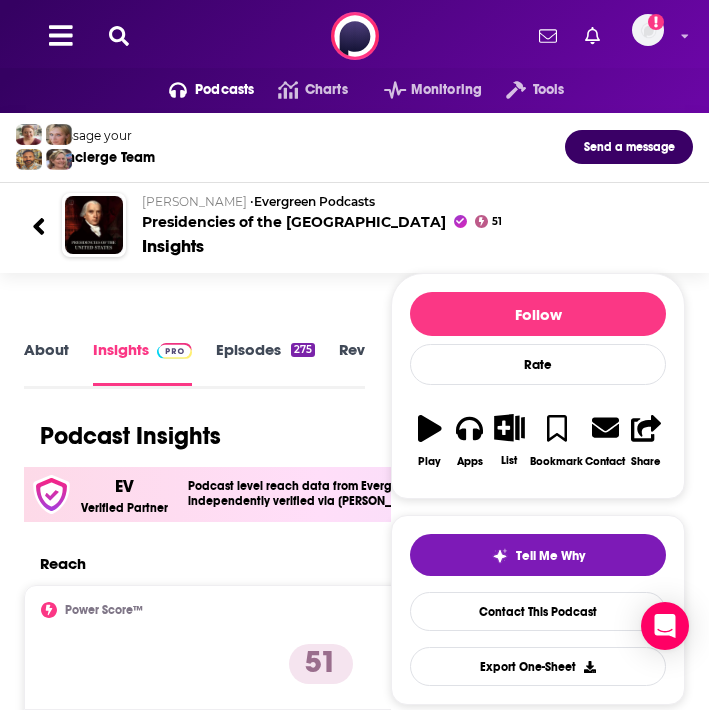 click on "[PERSON_NAME] Podcasts Presidencies of the [GEOGRAPHIC_DATA]" at bounding box center [409, 212] 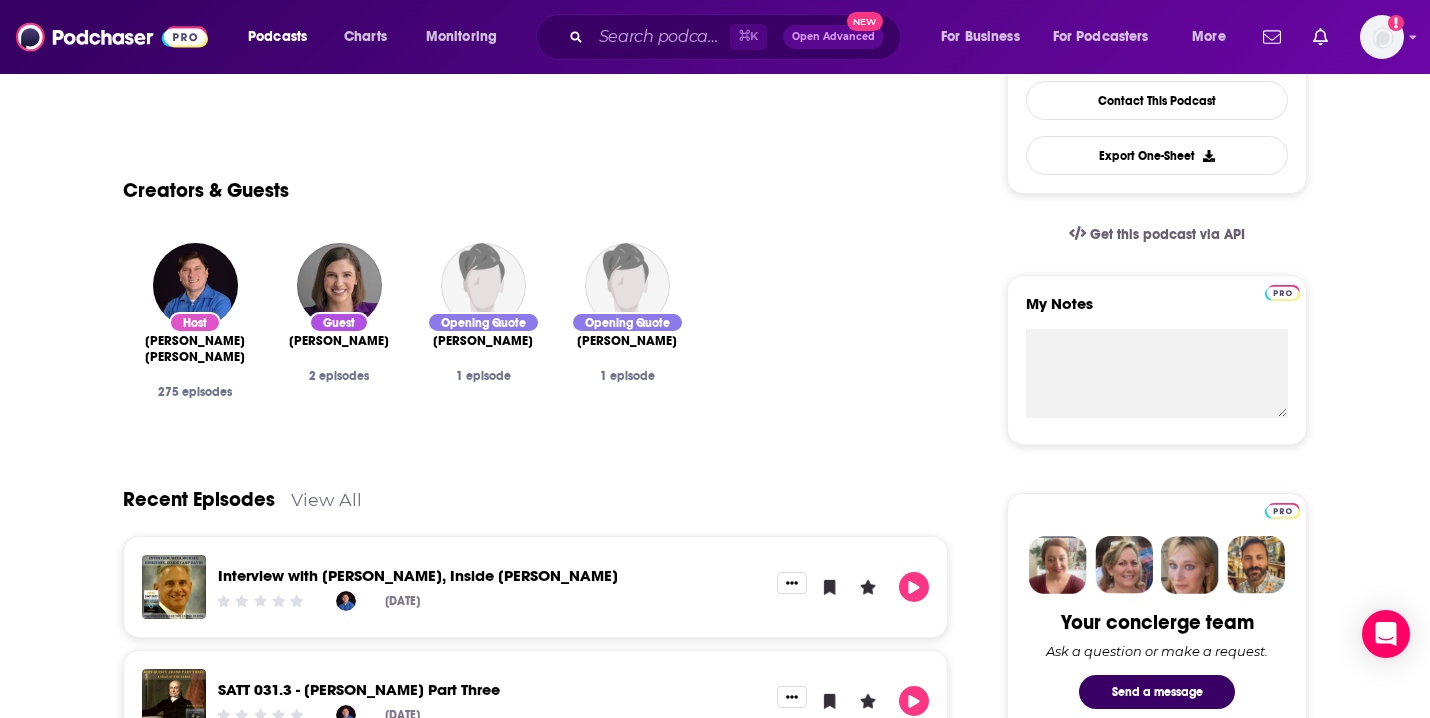 scroll, scrollTop: 0, scrollLeft: 0, axis: both 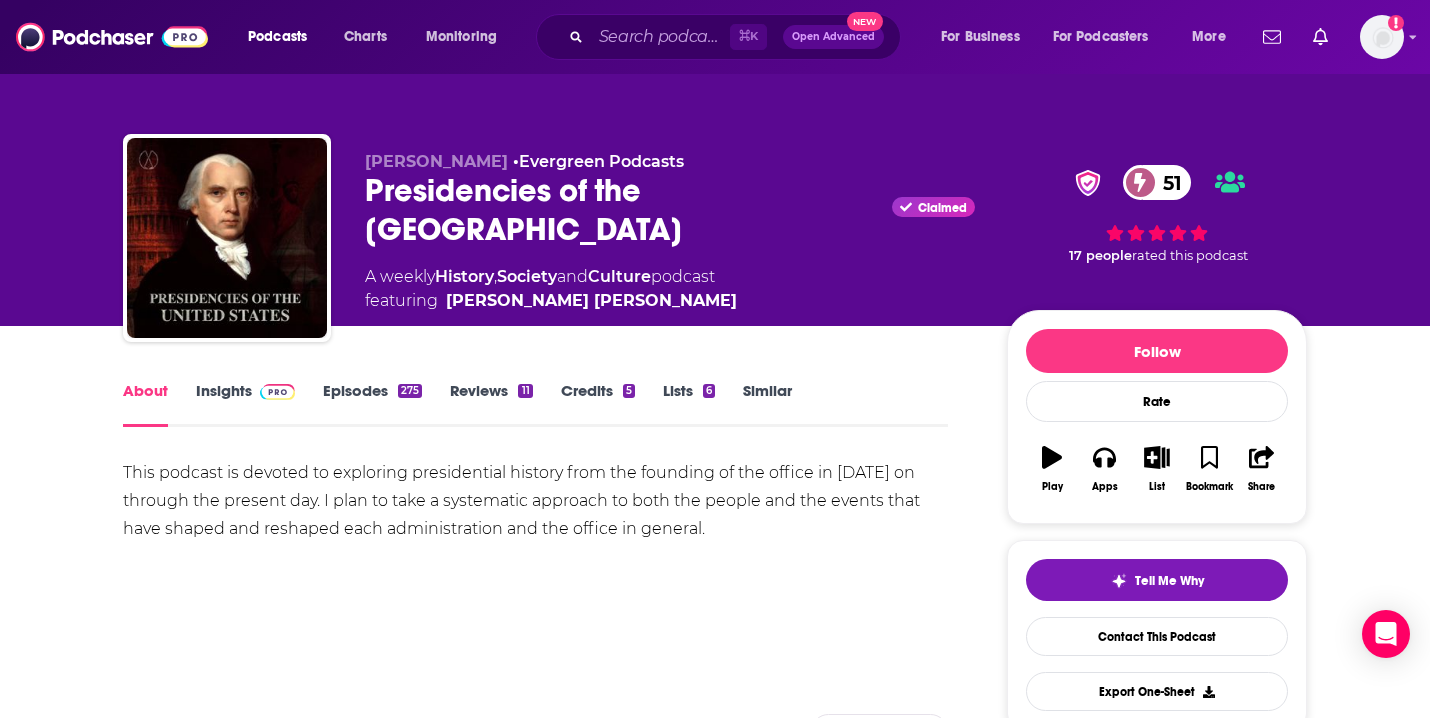 click on "Insights" at bounding box center (245, 404) 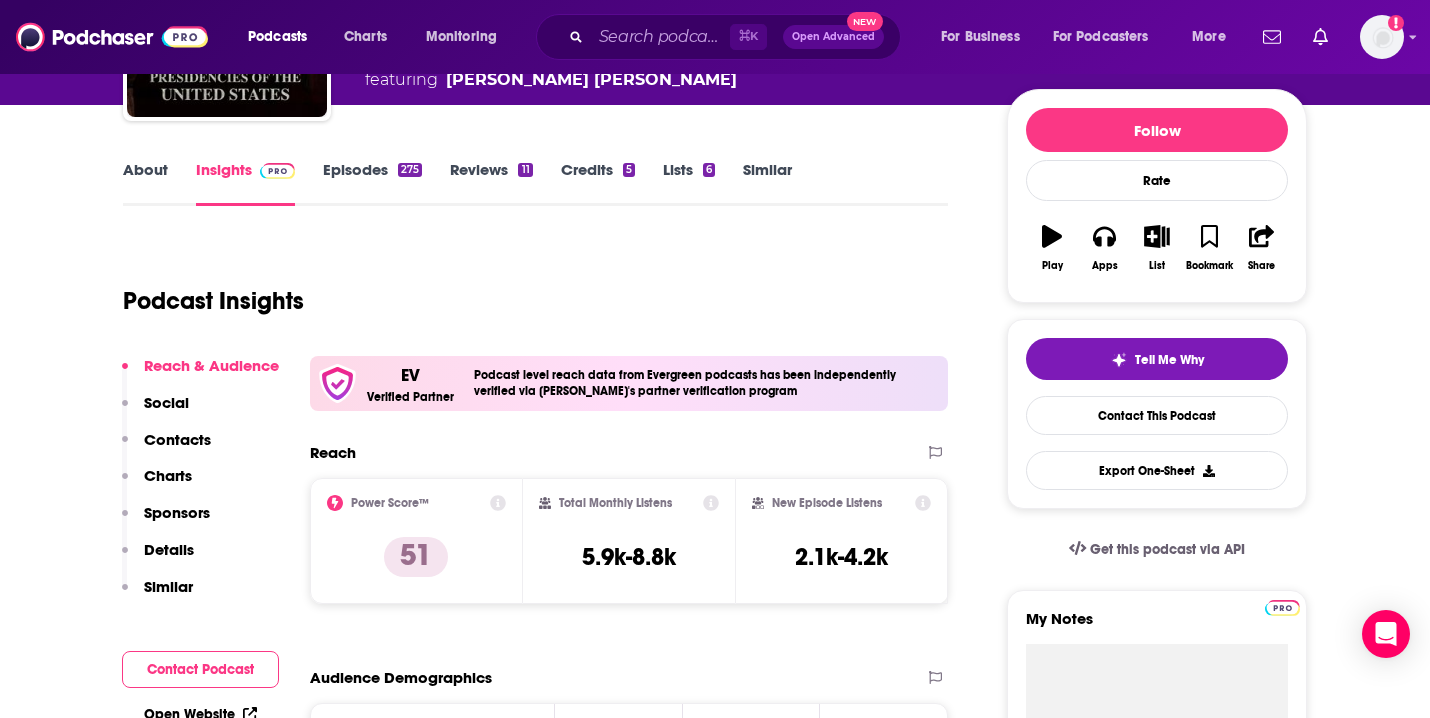 click on "Contacts" at bounding box center [177, 439] 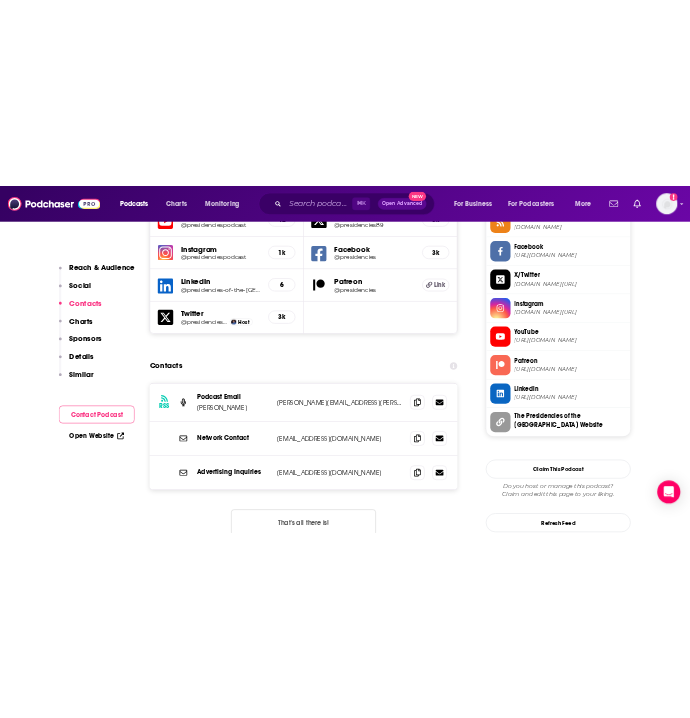 scroll, scrollTop: 1711, scrollLeft: 0, axis: vertical 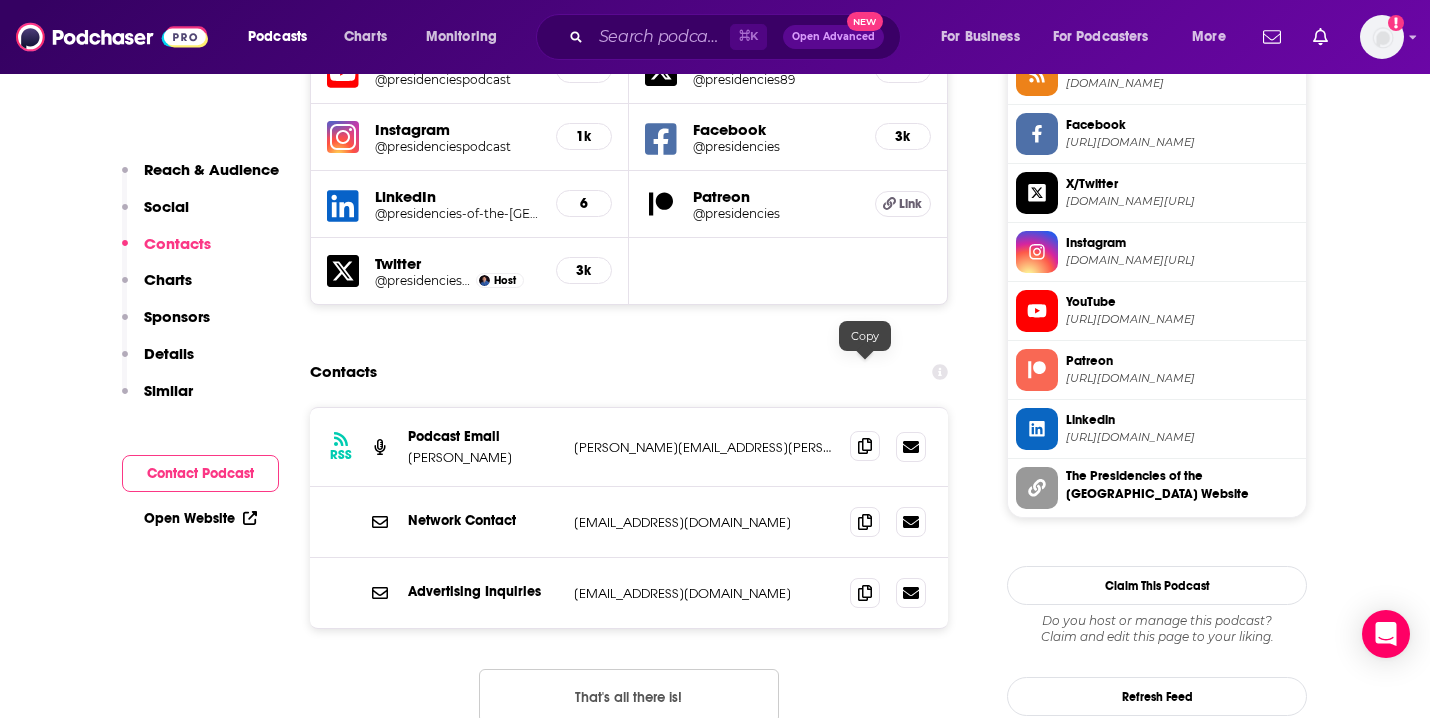 click 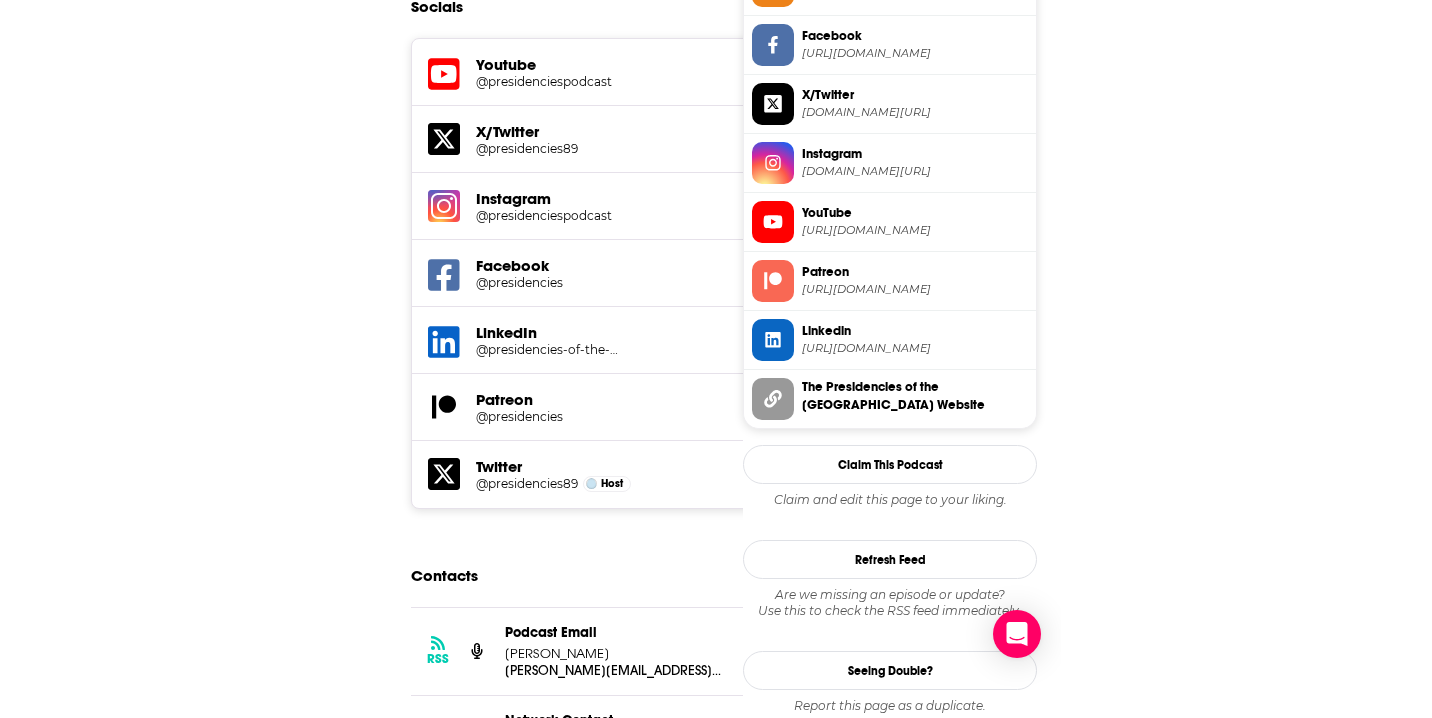 scroll, scrollTop: 0, scrollLeft: 0, axis: both 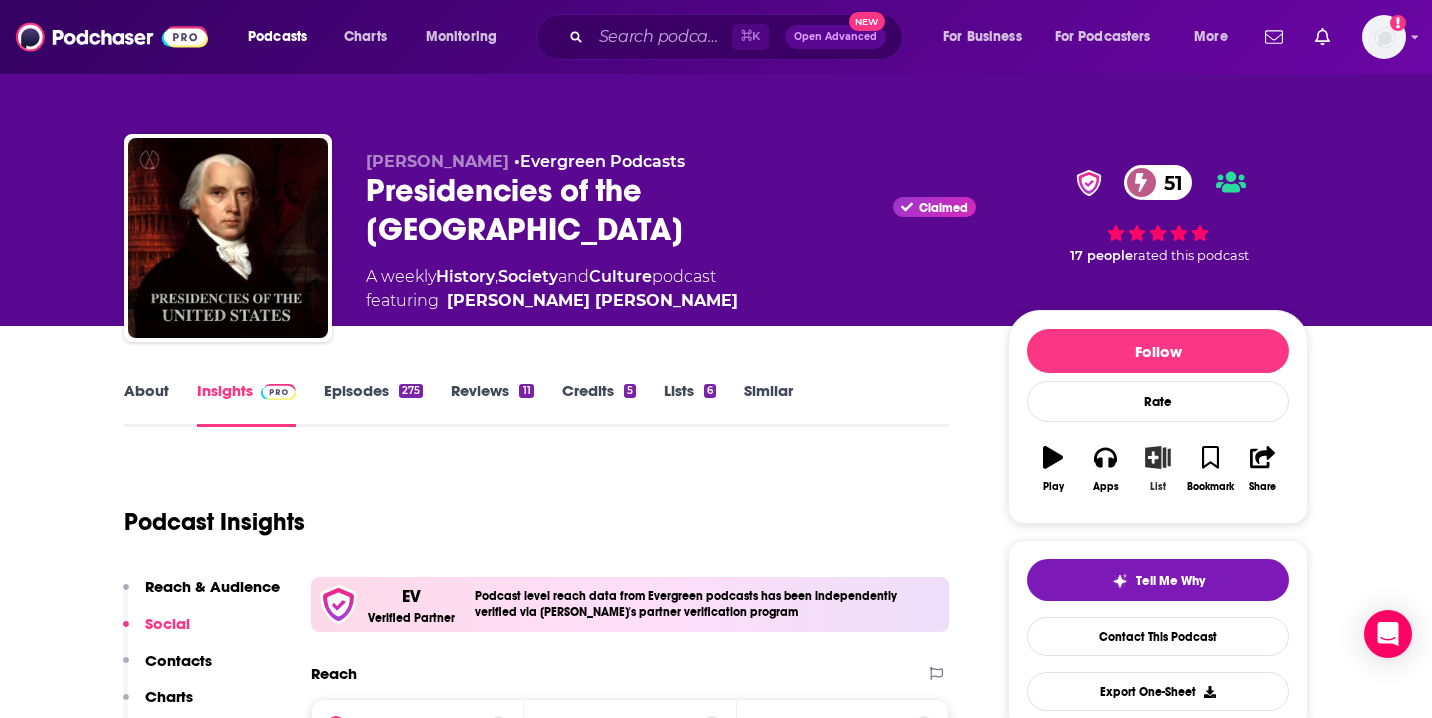 click 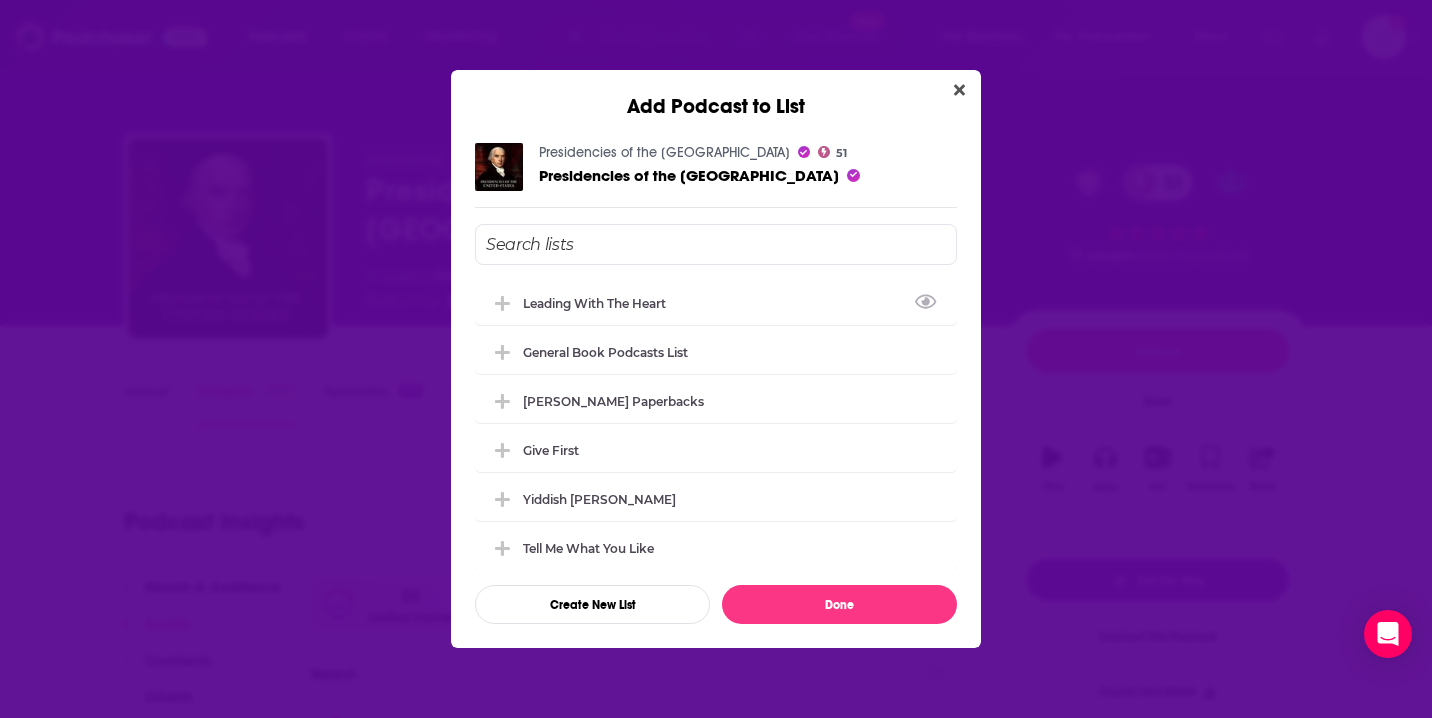 click at bounding box center [716, 244] 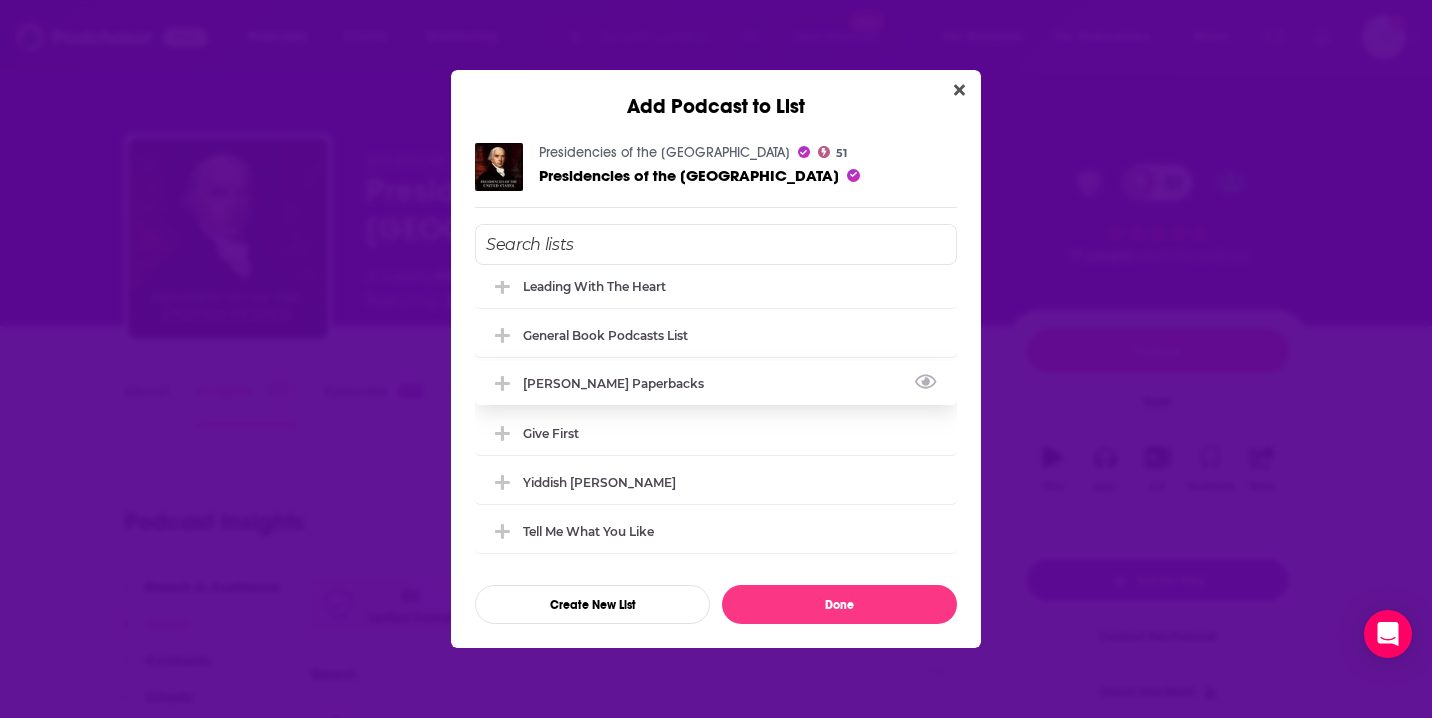 scroll, scrollTop: 0, scrollLeft: 0, axis: both 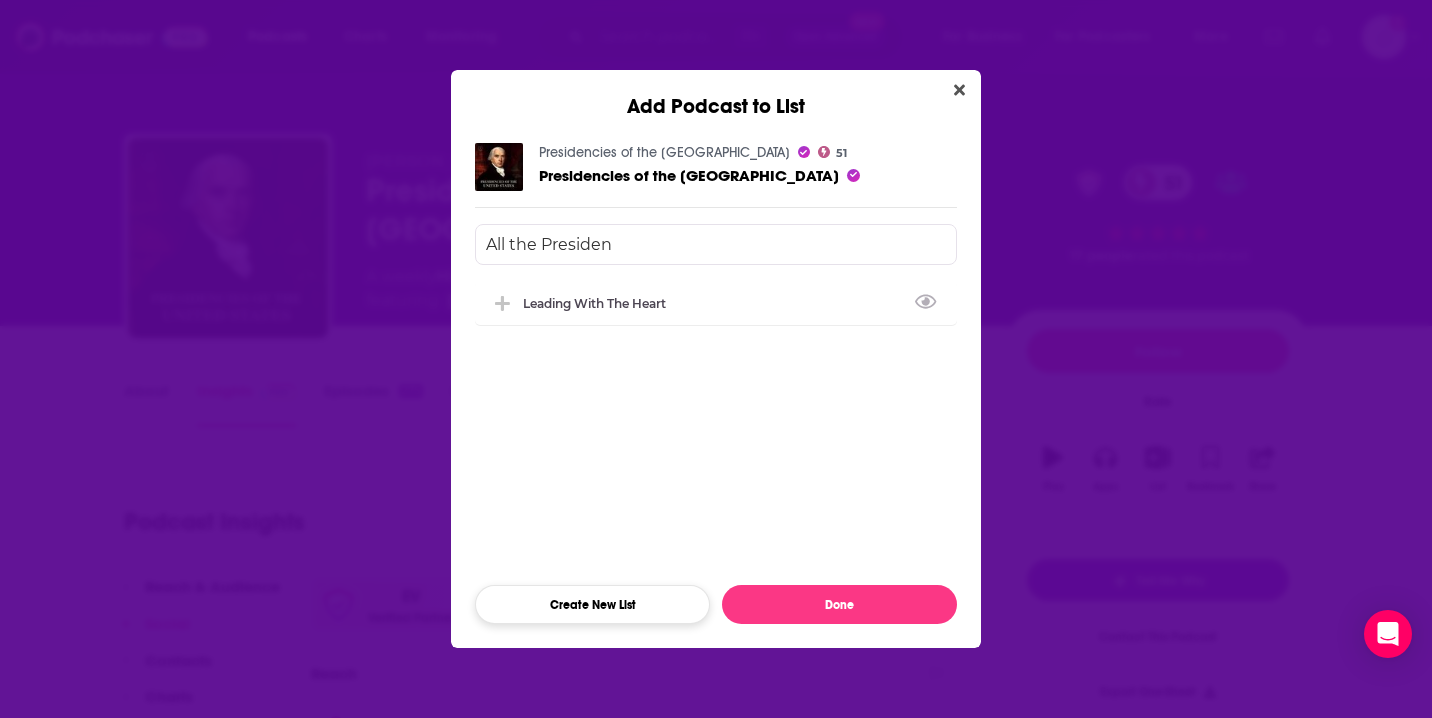 type on "All the Presiden" 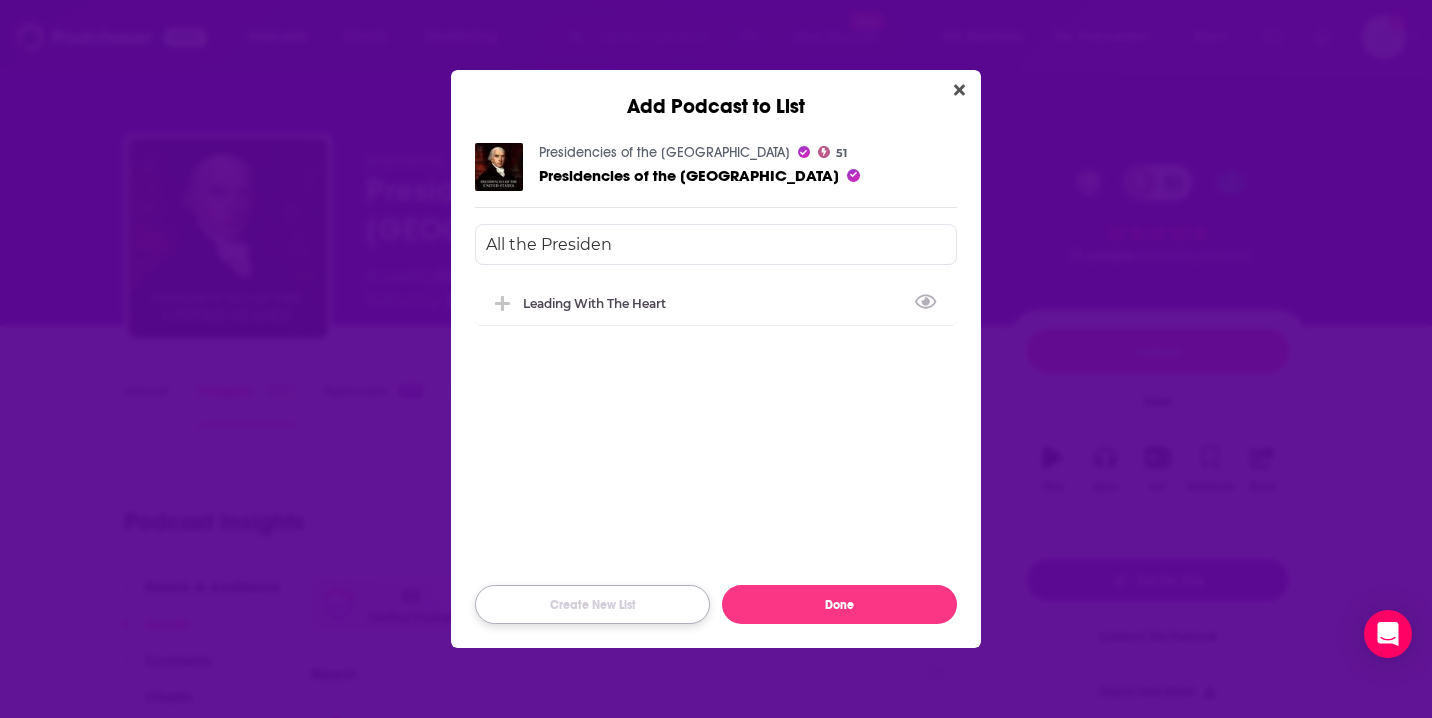 click on "Create New List" at bounding box center [592, 604] 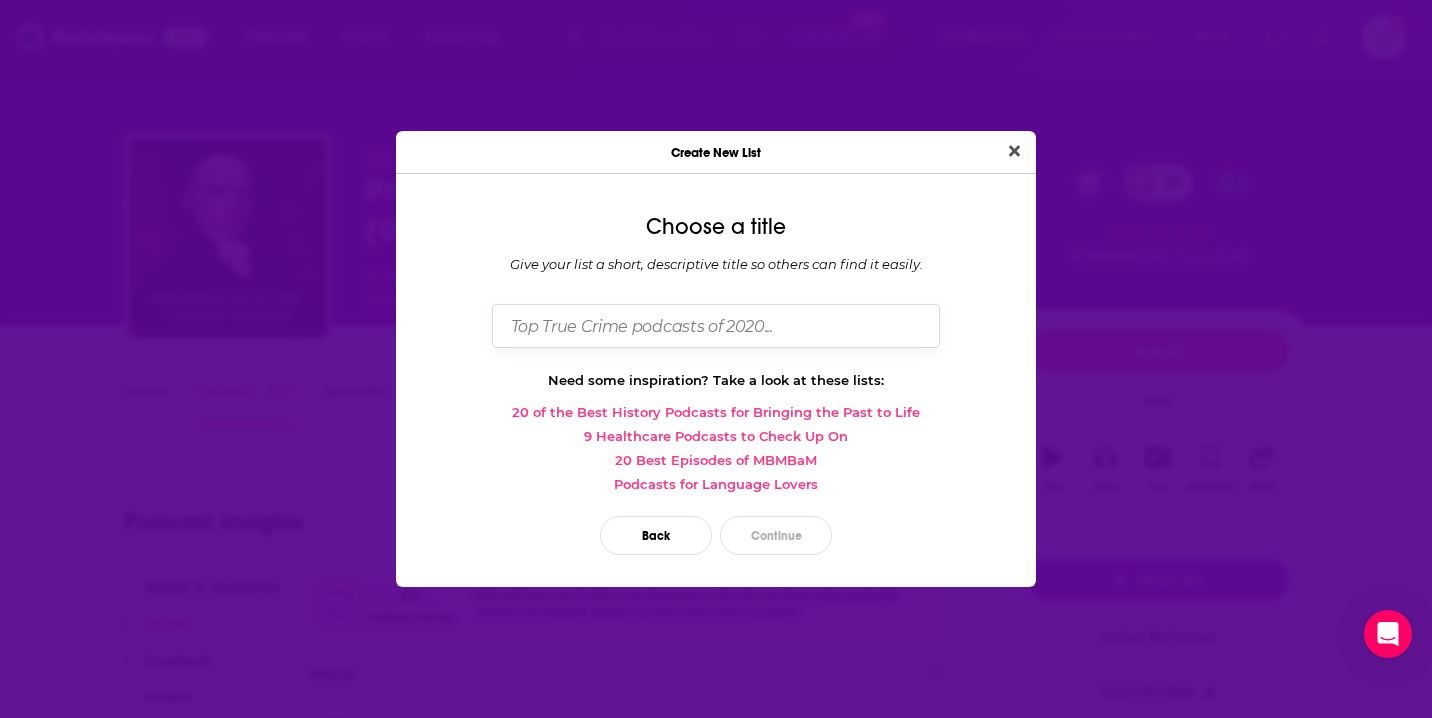 click at bounding box center [716, 325] 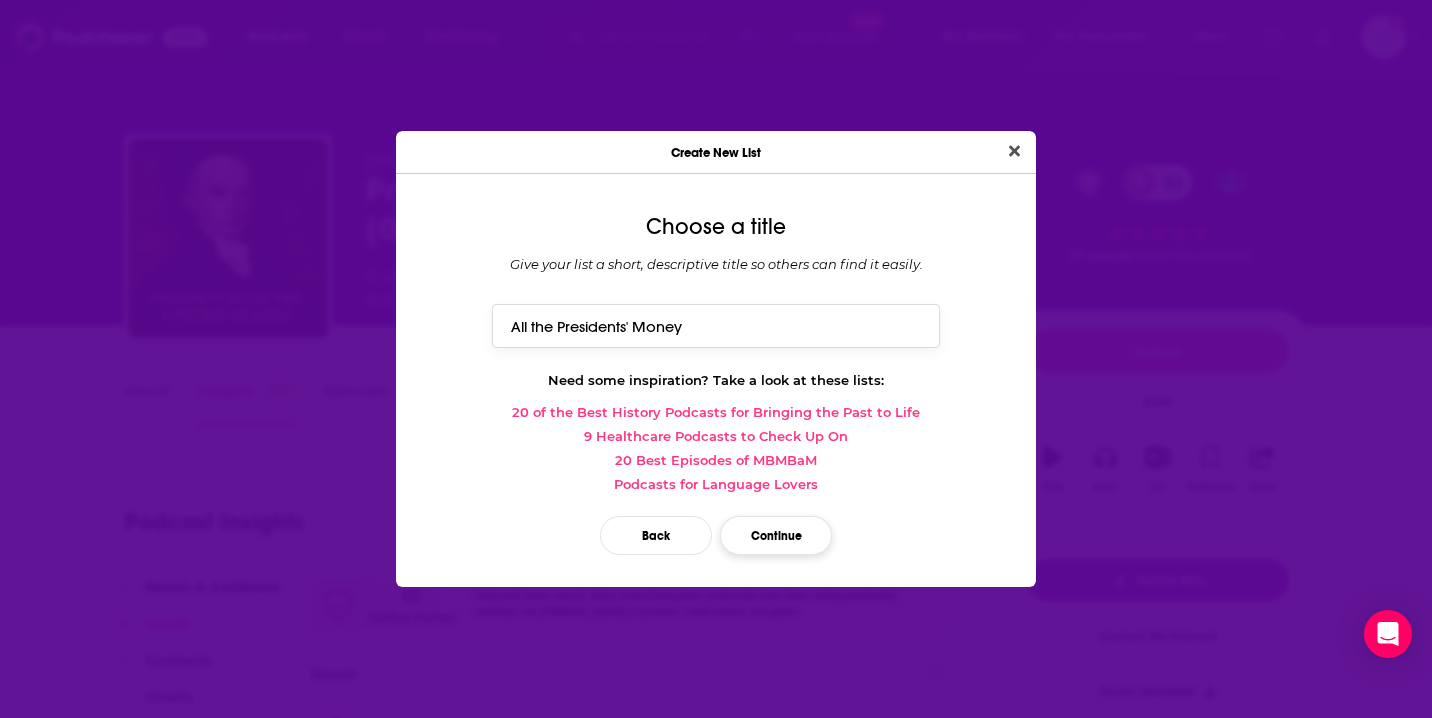 type on "All the Presidents' Money" 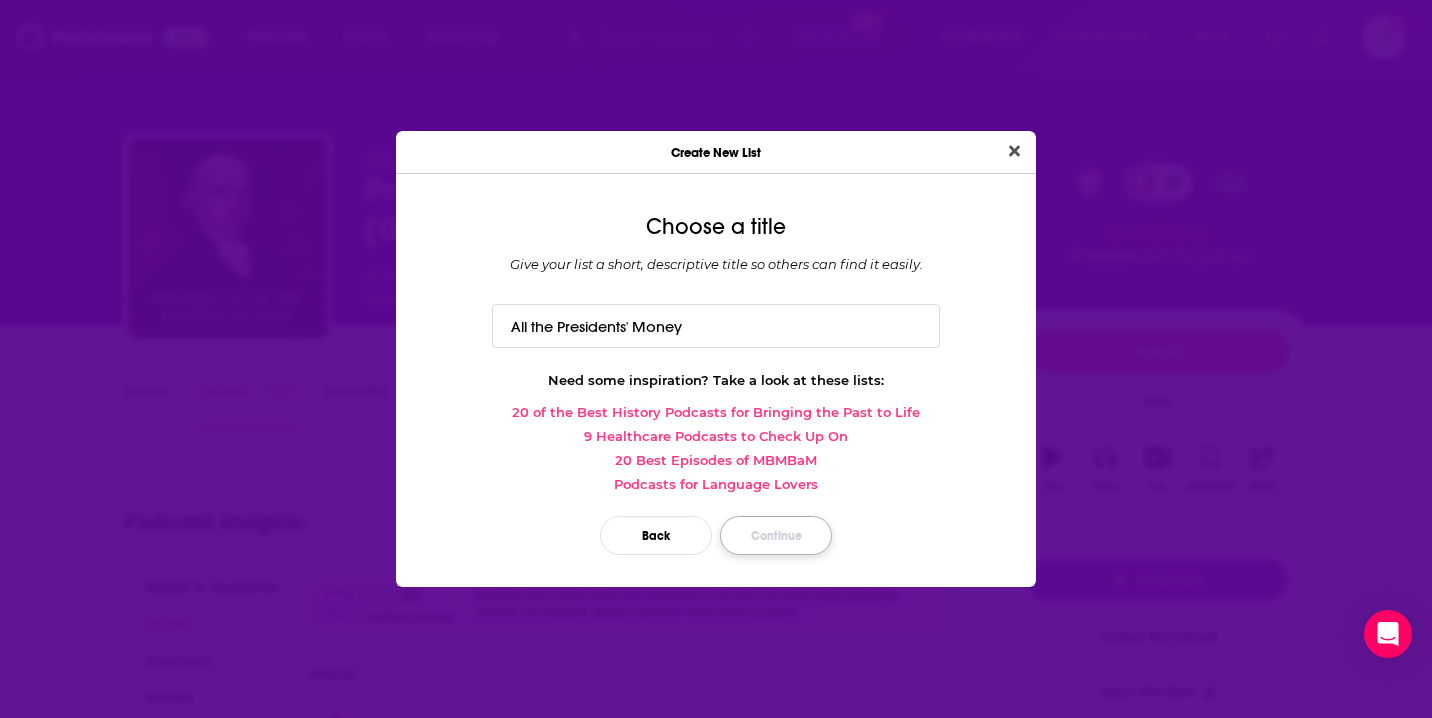 click on "Continue" at bounding box center [776, 535] 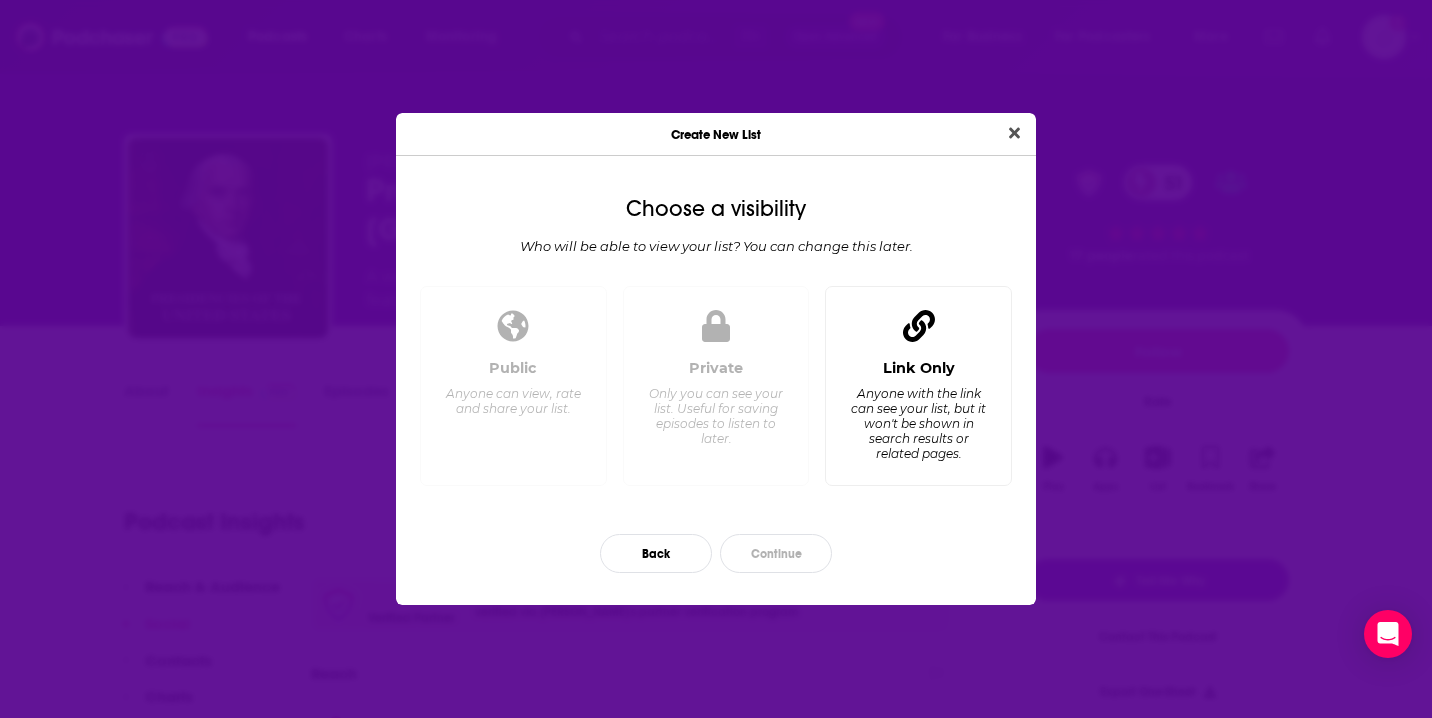 click on "Anyone with the link can see your list, but it won't be shown in search results or related pages." at bounding box center (918, 423) 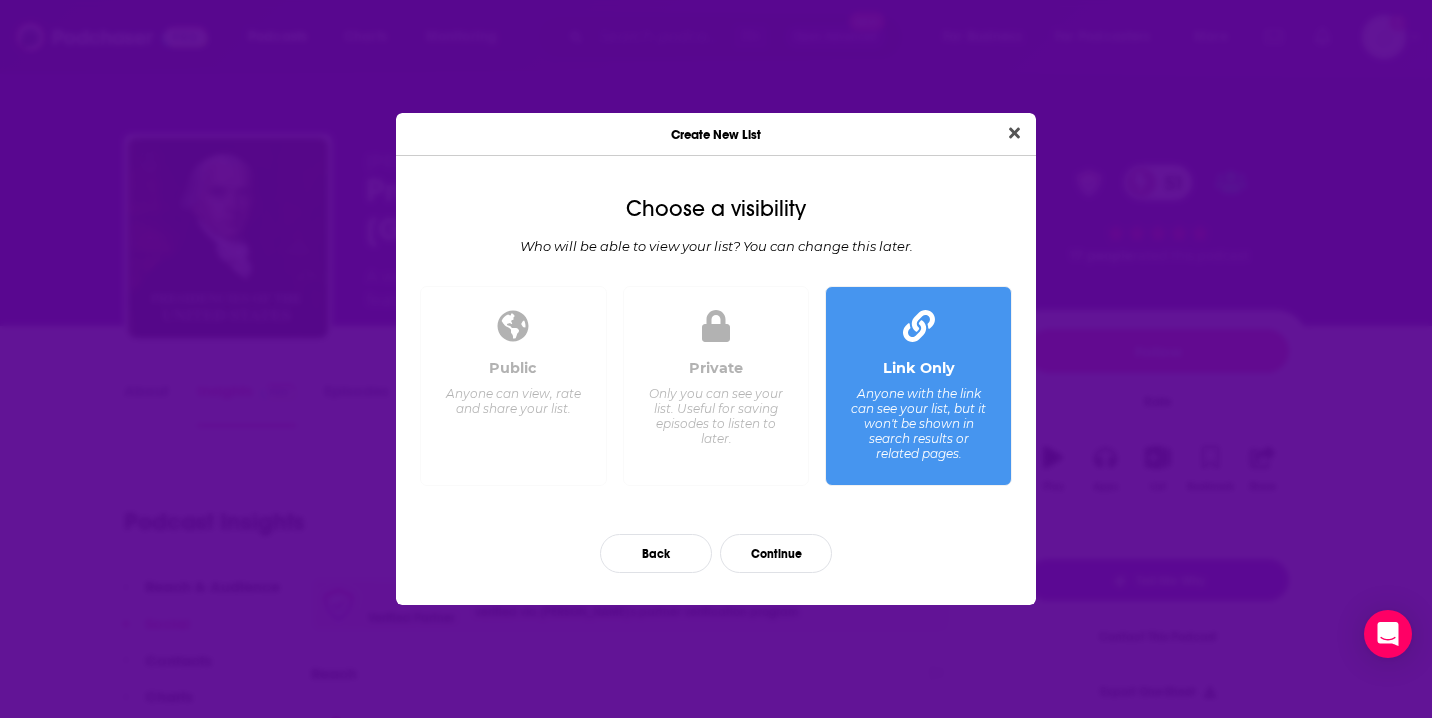 click on "Private Only you can see your list. Useful for saving episodes to listen to later." at bounding box center [716, 414] 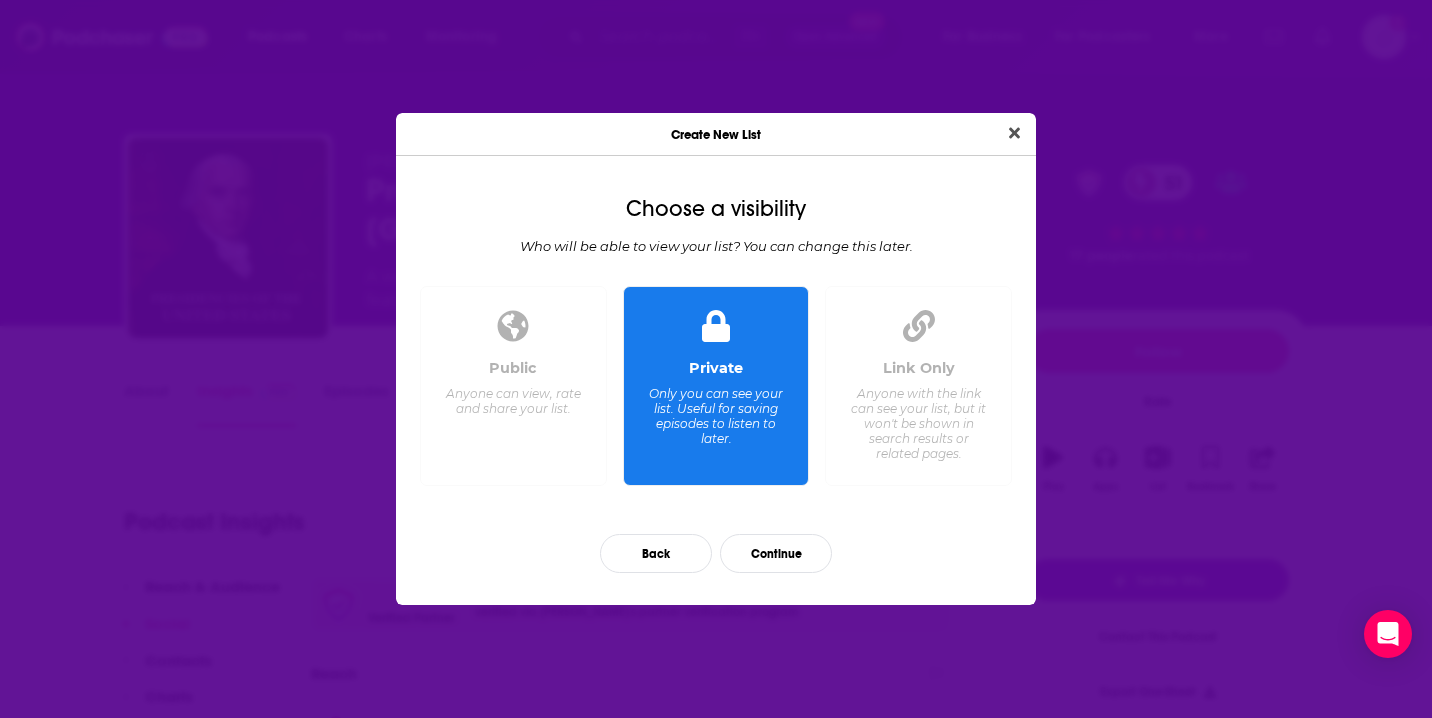click on "Back Continue" at bounding box center [716, 553] 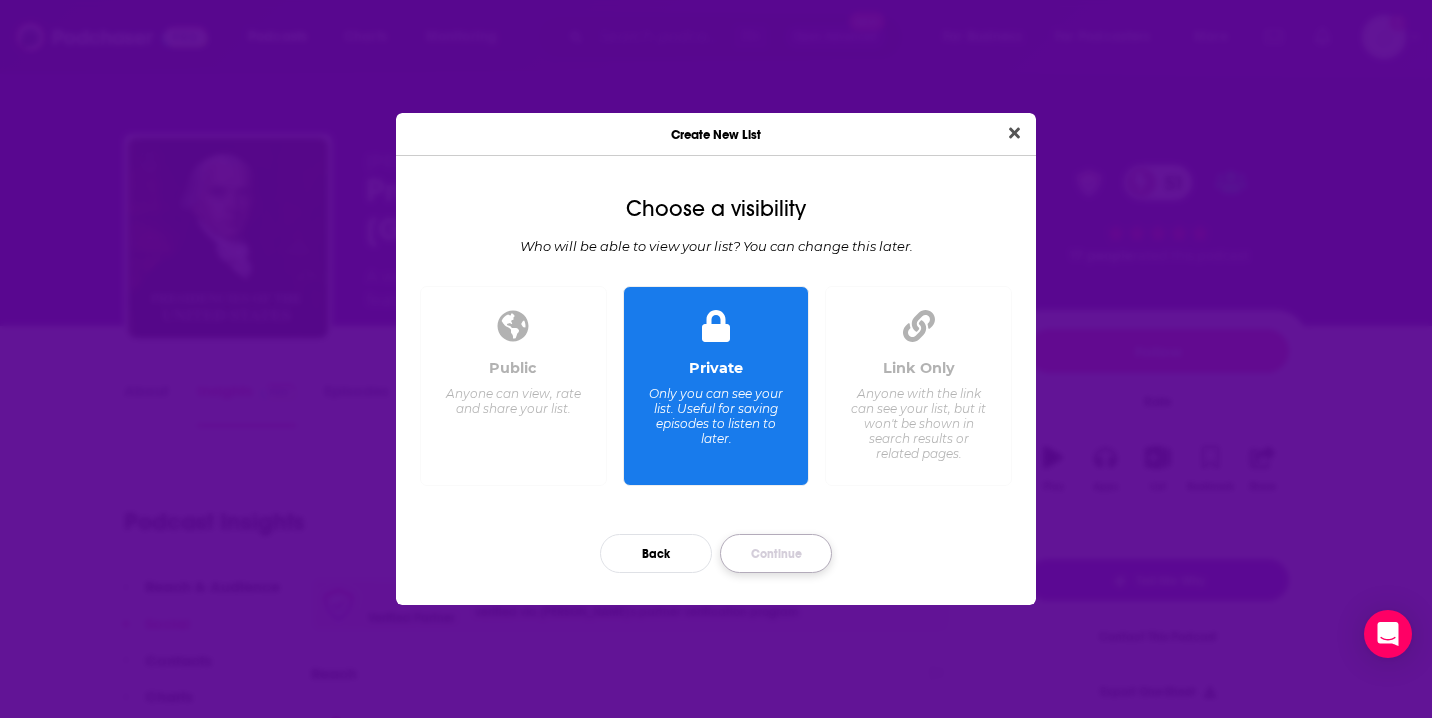 click on "Continue" at bounding box center (776, 553) 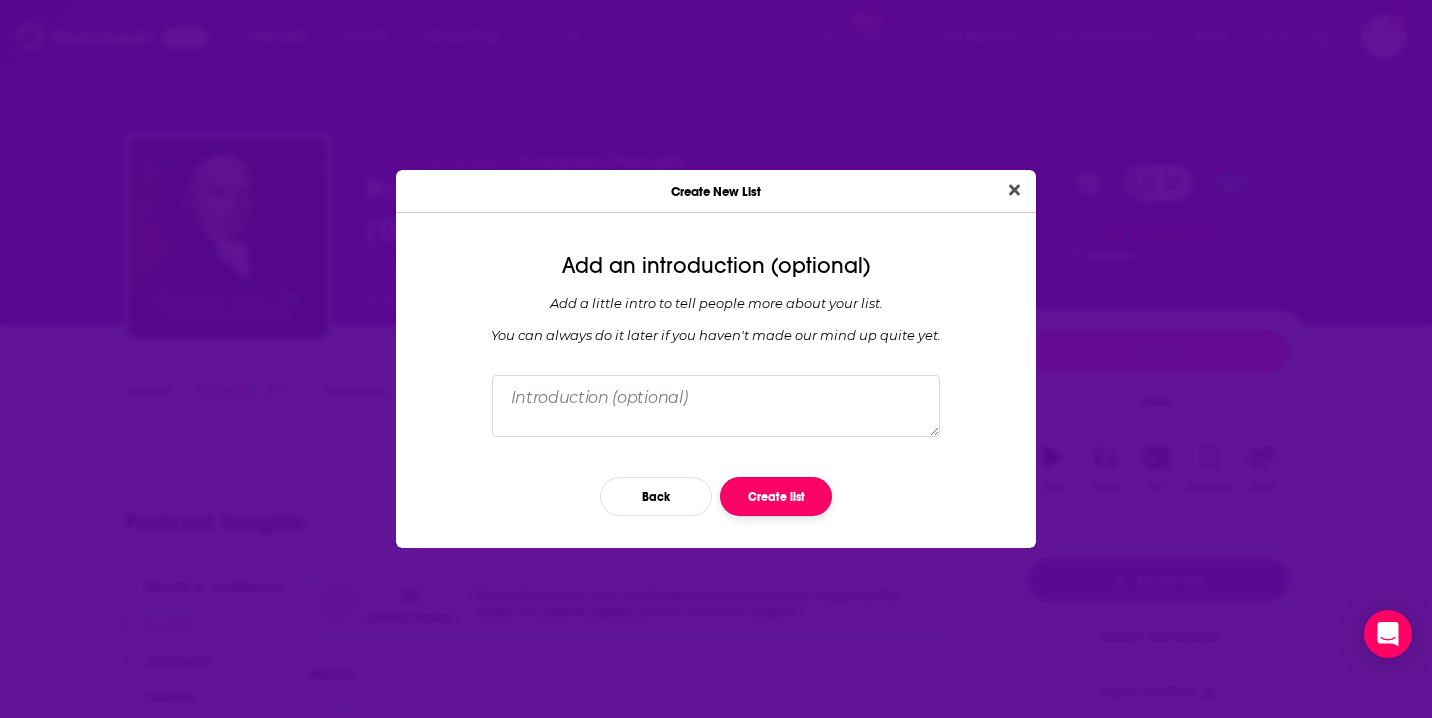 click on "Create list" at bounding box center (776, 496) 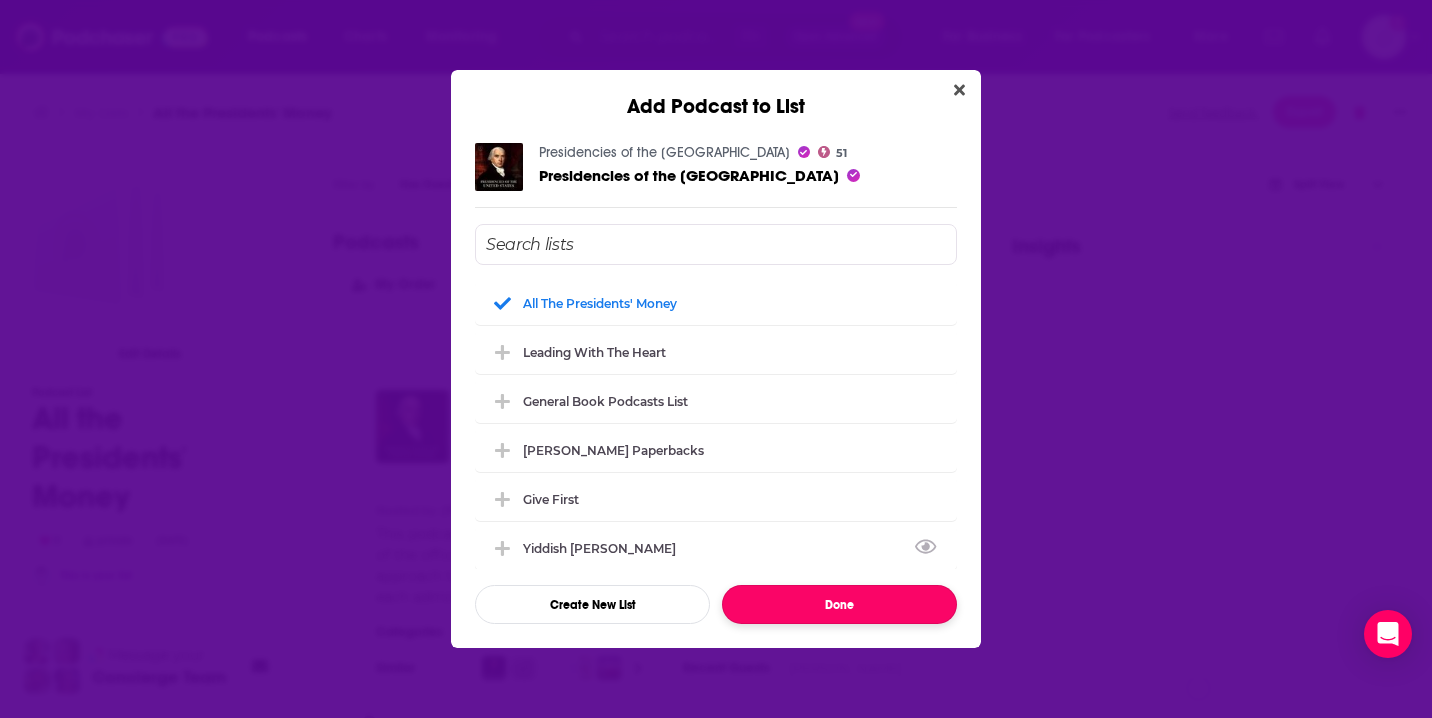 click on "Done" at bounding box center [839, 604] 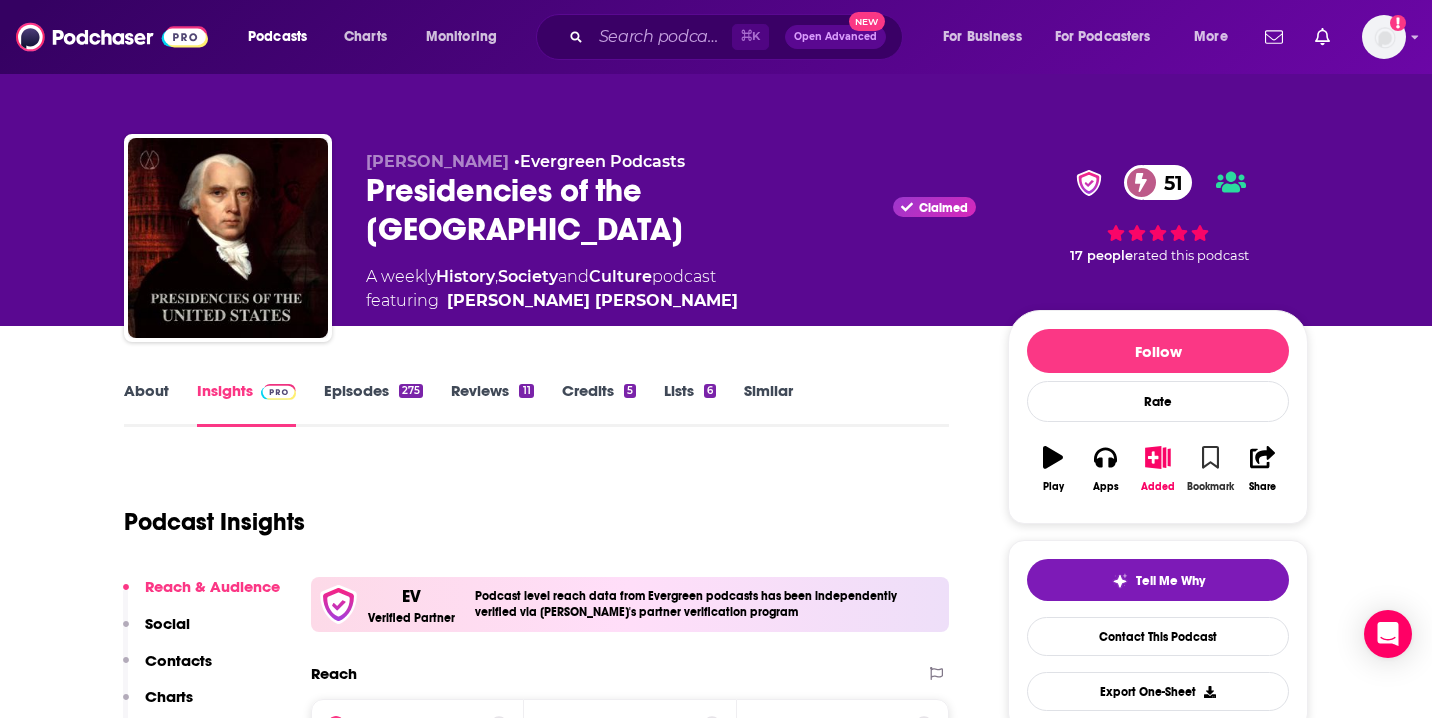 click on "Bookmark" at bounding box center [1210, 469] 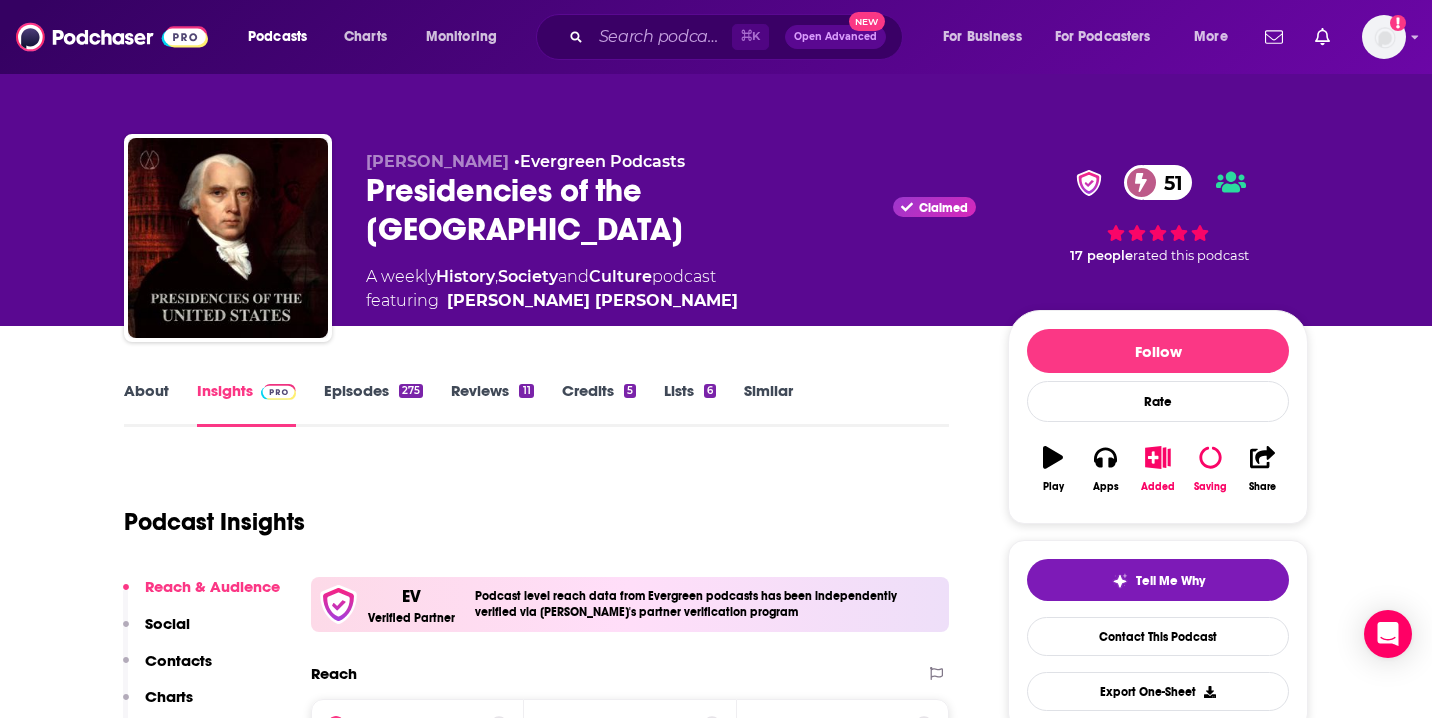 click on "Similar" at bounding box center (768, 404) 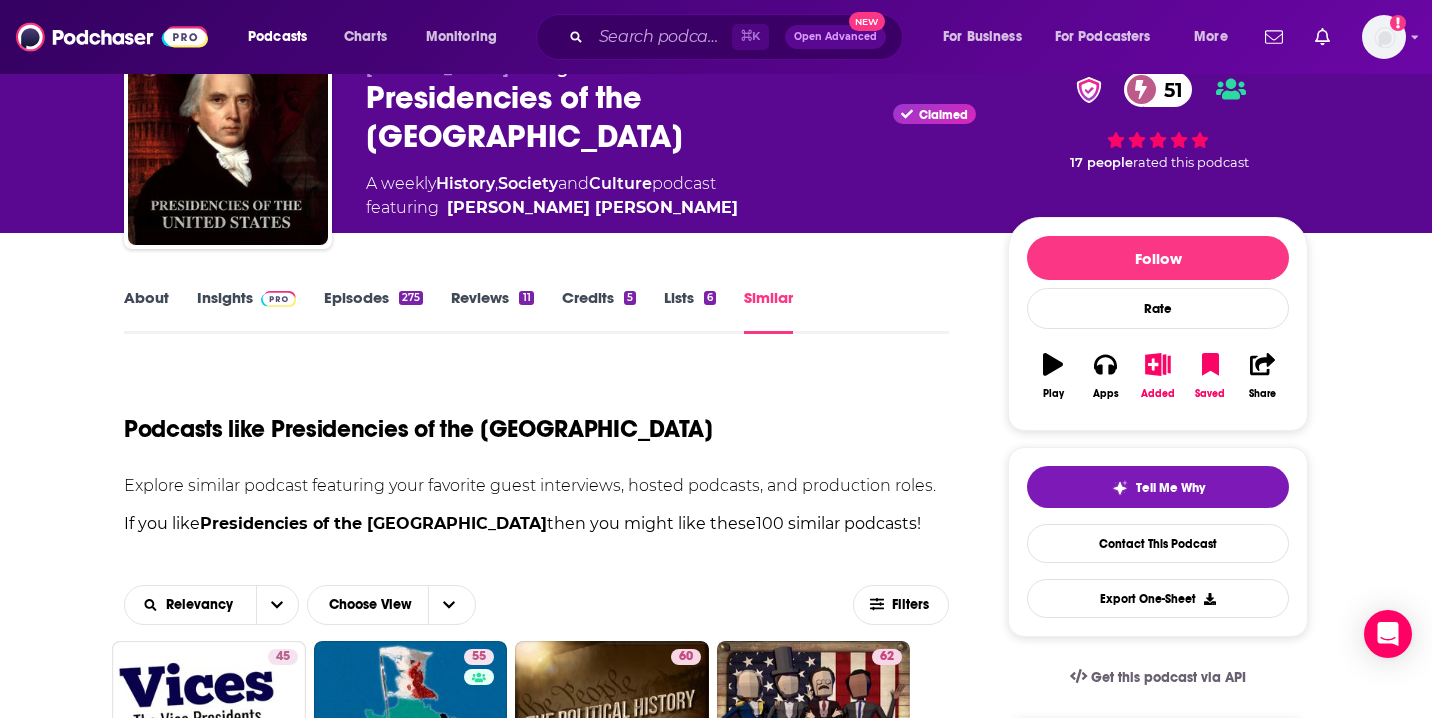 scroll, scrollTop: 0, scrollLeft: 0, axis: both 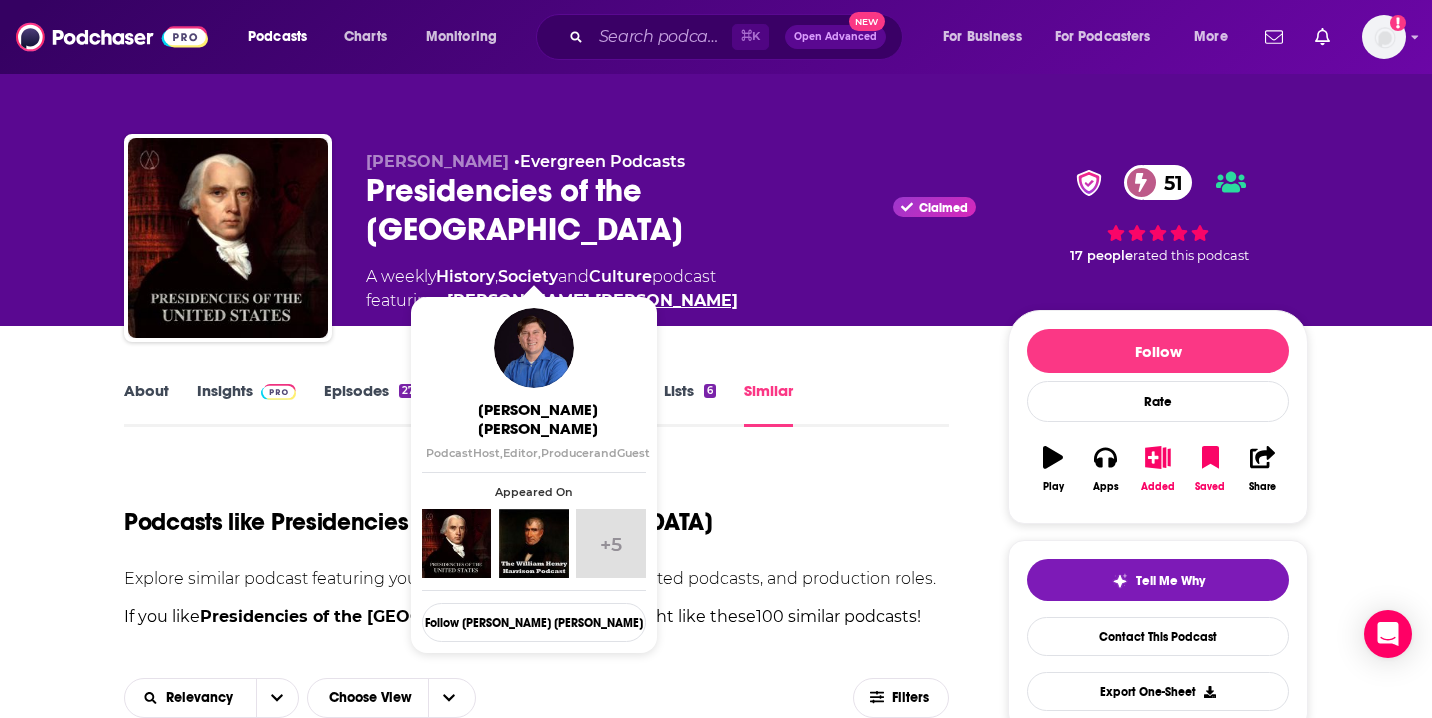 click on "[PERSON_NAME] [PERSON_NAME]" at bounding box center [592, 301] 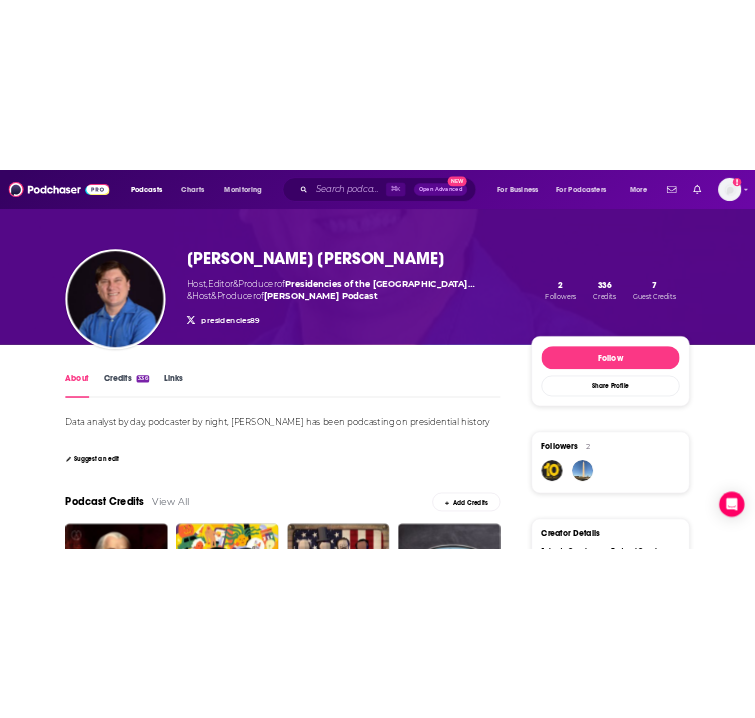 scroll, scrollTop: 115, scrollLeft: 0, axis: vertical 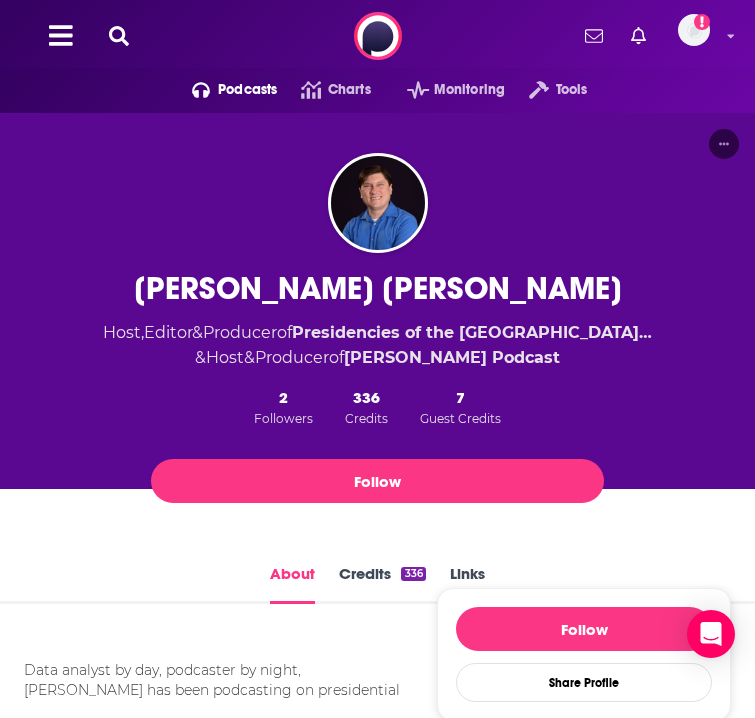 click 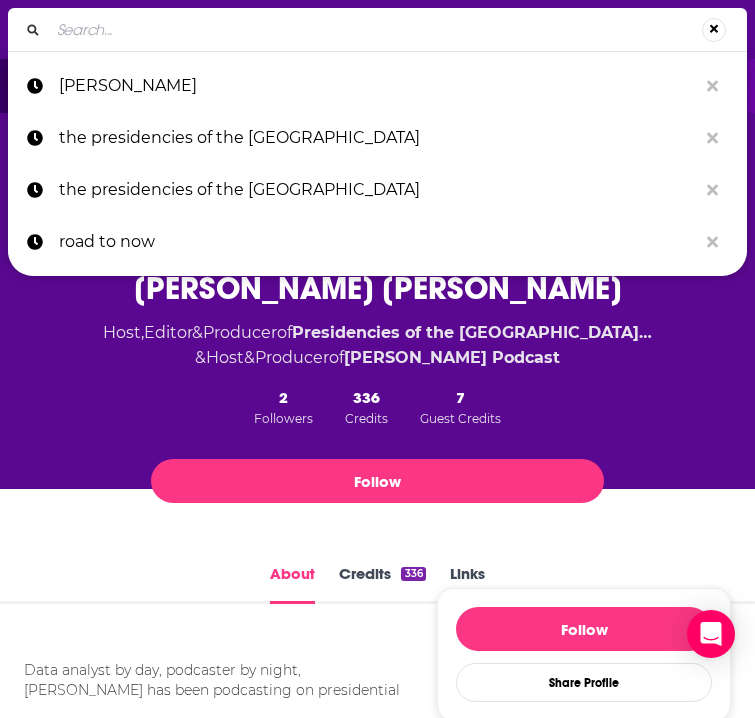 type on "BiggerPockets Money Podcast" 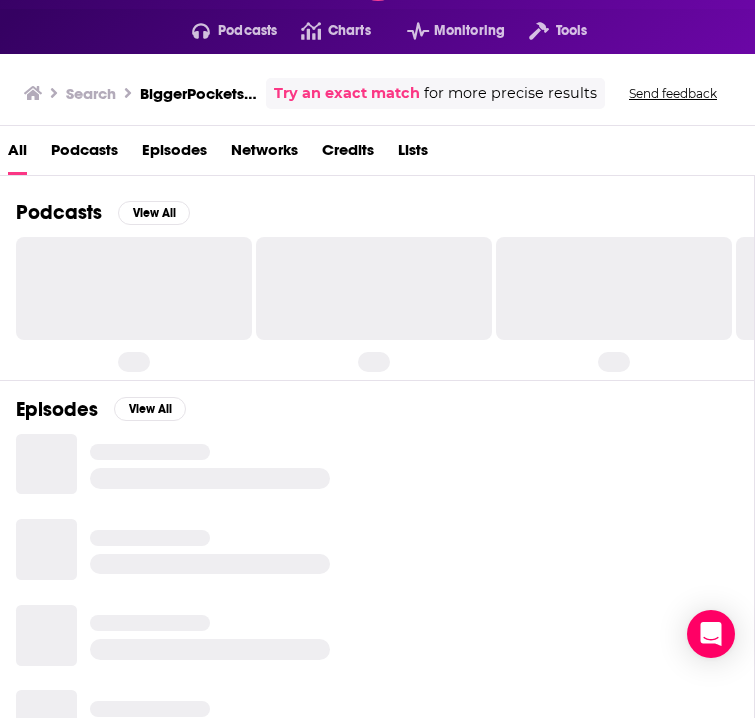 scroll, scrollTop: 176, scrollLeft: 0, axis: vertical 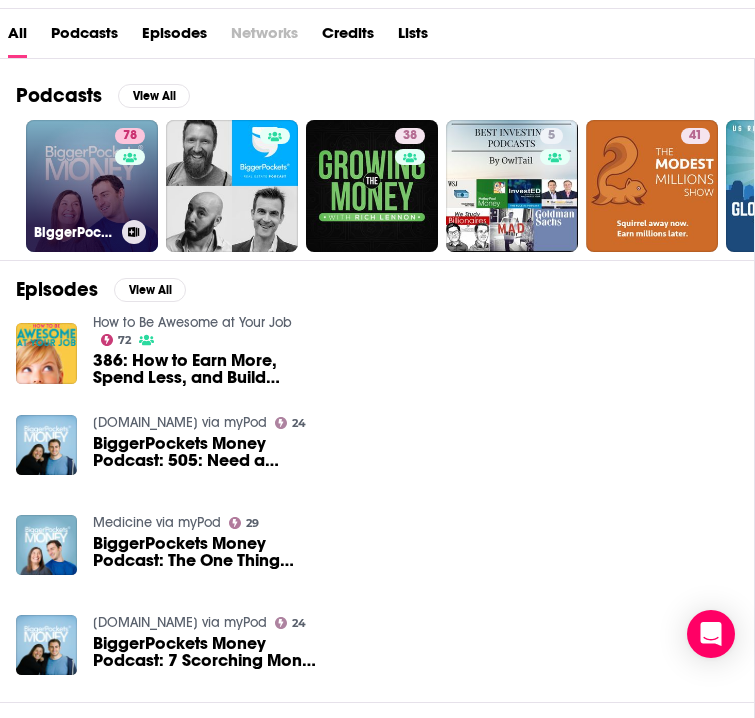 click on "78 BiggerPockets Money Podcast" at bounding box center (92, 186) 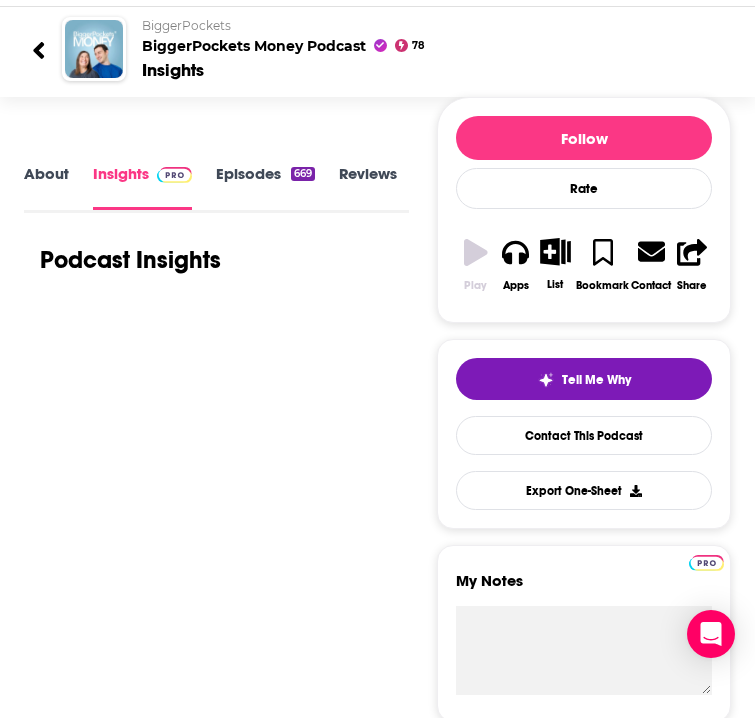 scroll, scrollTop: 0, scrollLeft: 0, axis: both 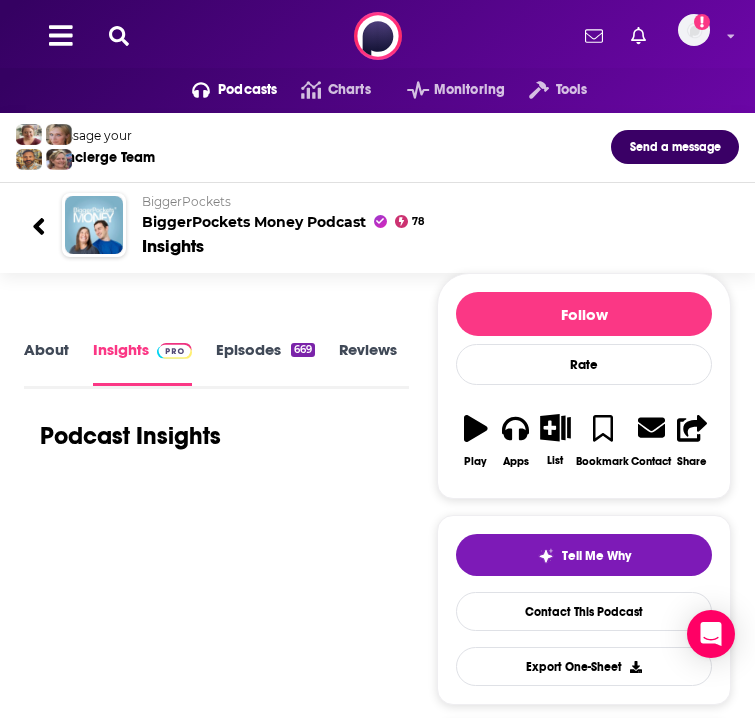 click on "About" at bounding box center [46, 362] 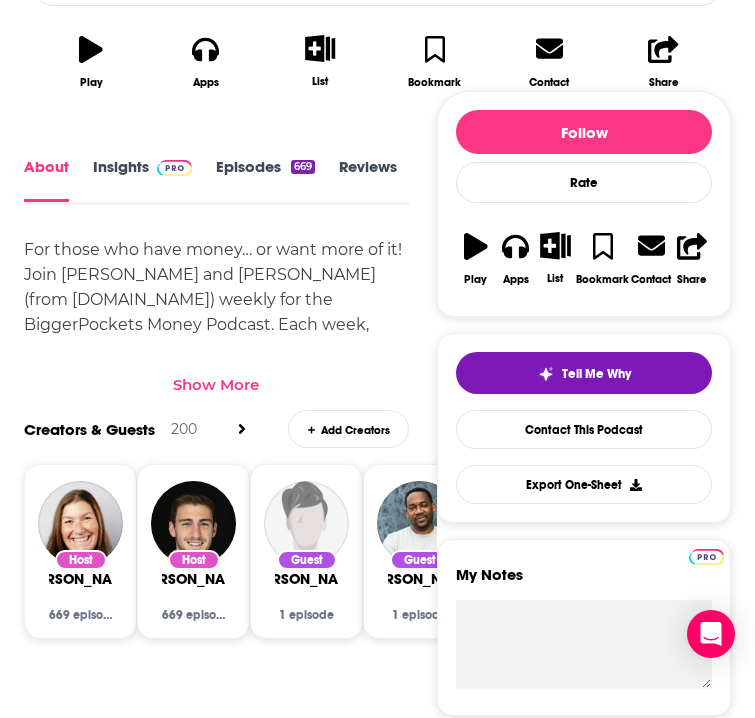 scroll, scrollTop: 696, scrollLeft: 0, axis: vertical 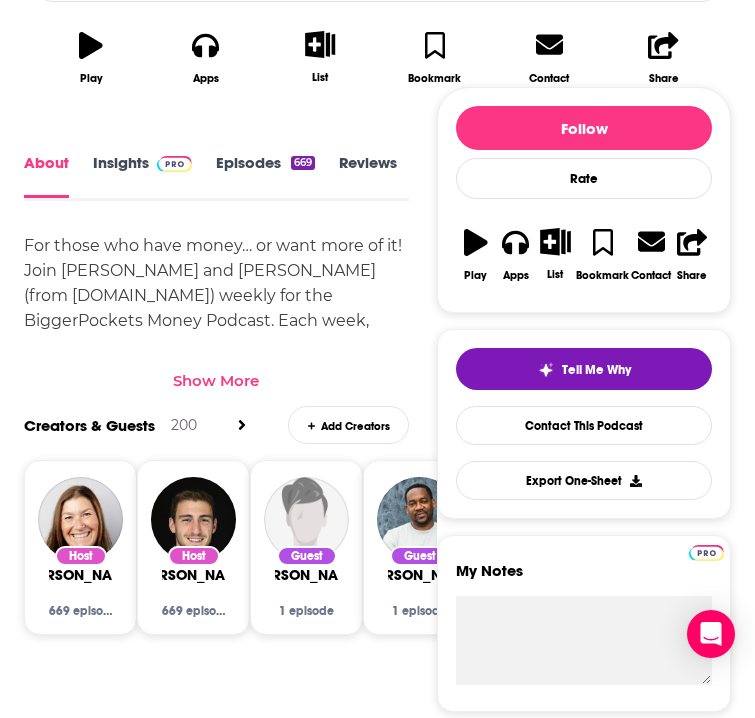 click on "Insights" at bounding box center (142, 175) 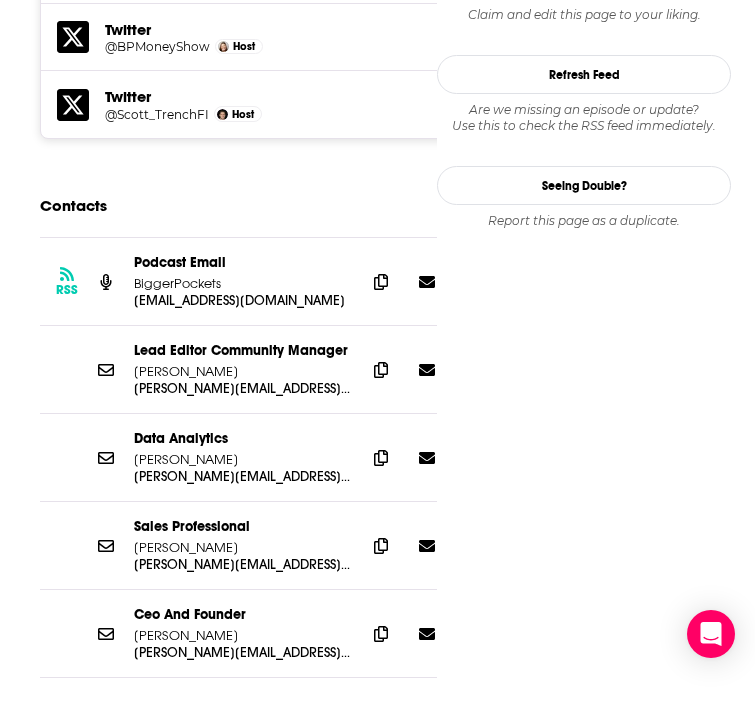 scroll, scrollTop: 2039, scrollLeft: 0, axis: vertical 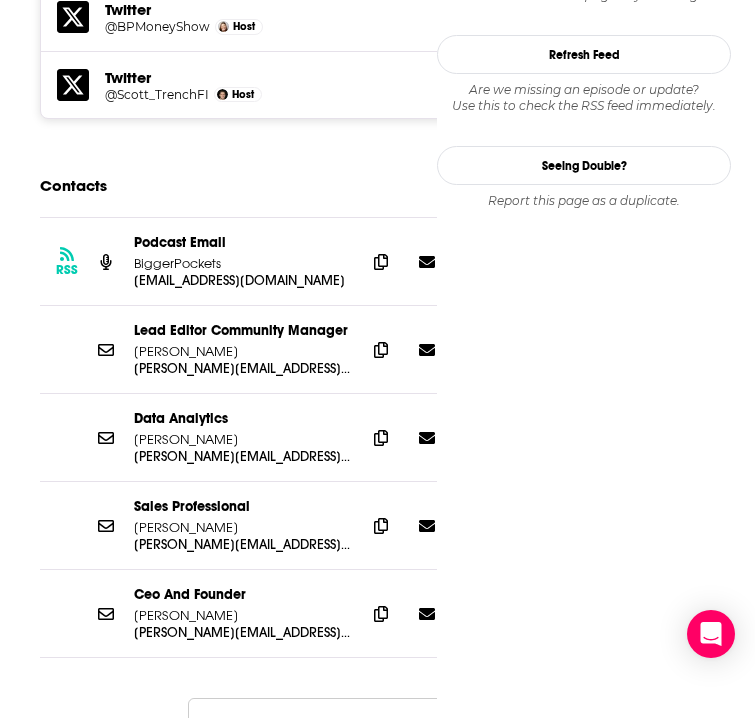 click on "Load More..." at bounding box center [338, 725] 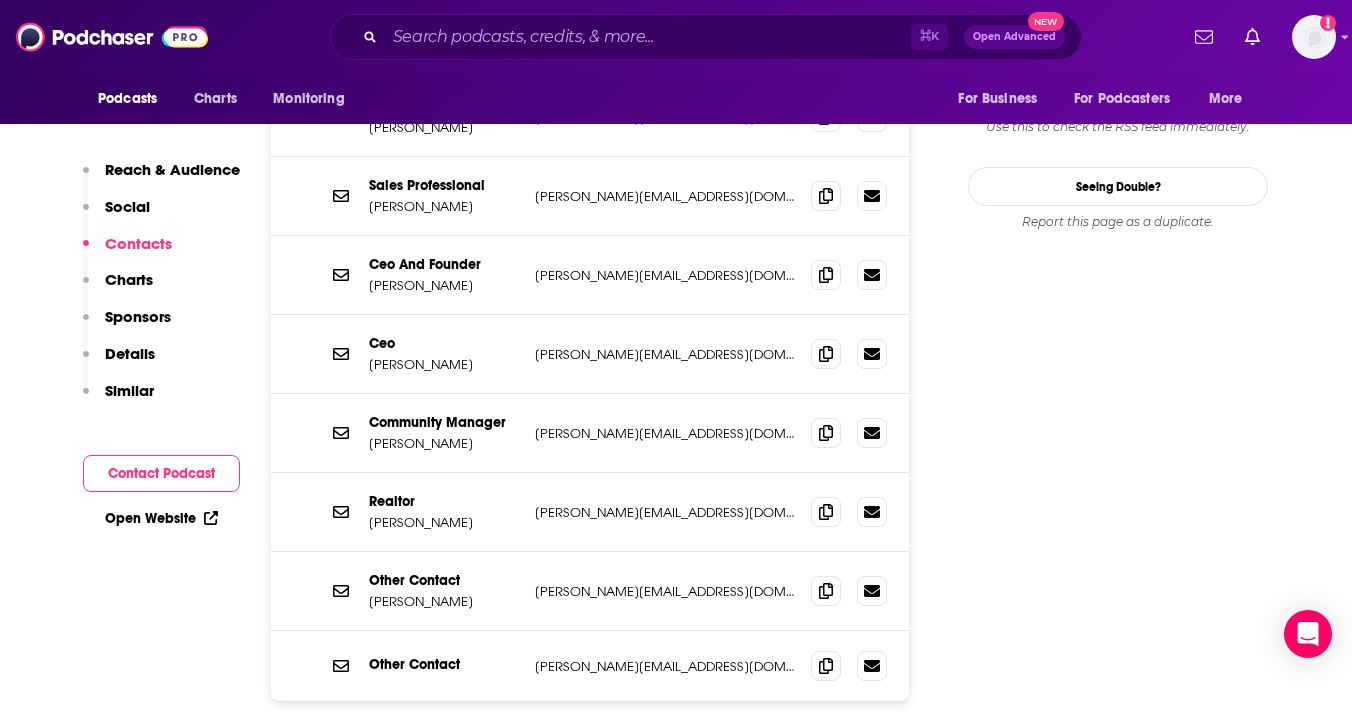 scroll, scrollTop: 2157, scrollLeft: 0, axis: vertical 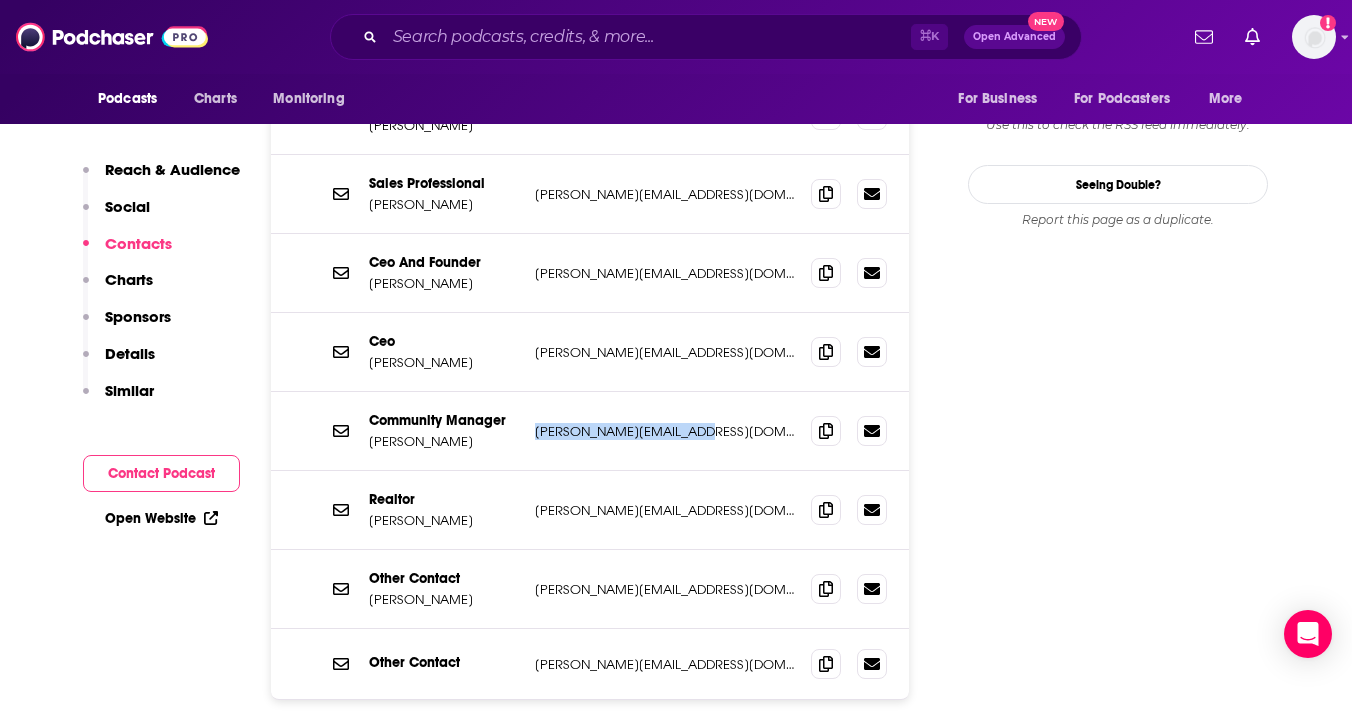 drag, startPoint x: 709, startPoint y: 305, endPoint x: 536, endPoint y: 309, distance: 173.04623 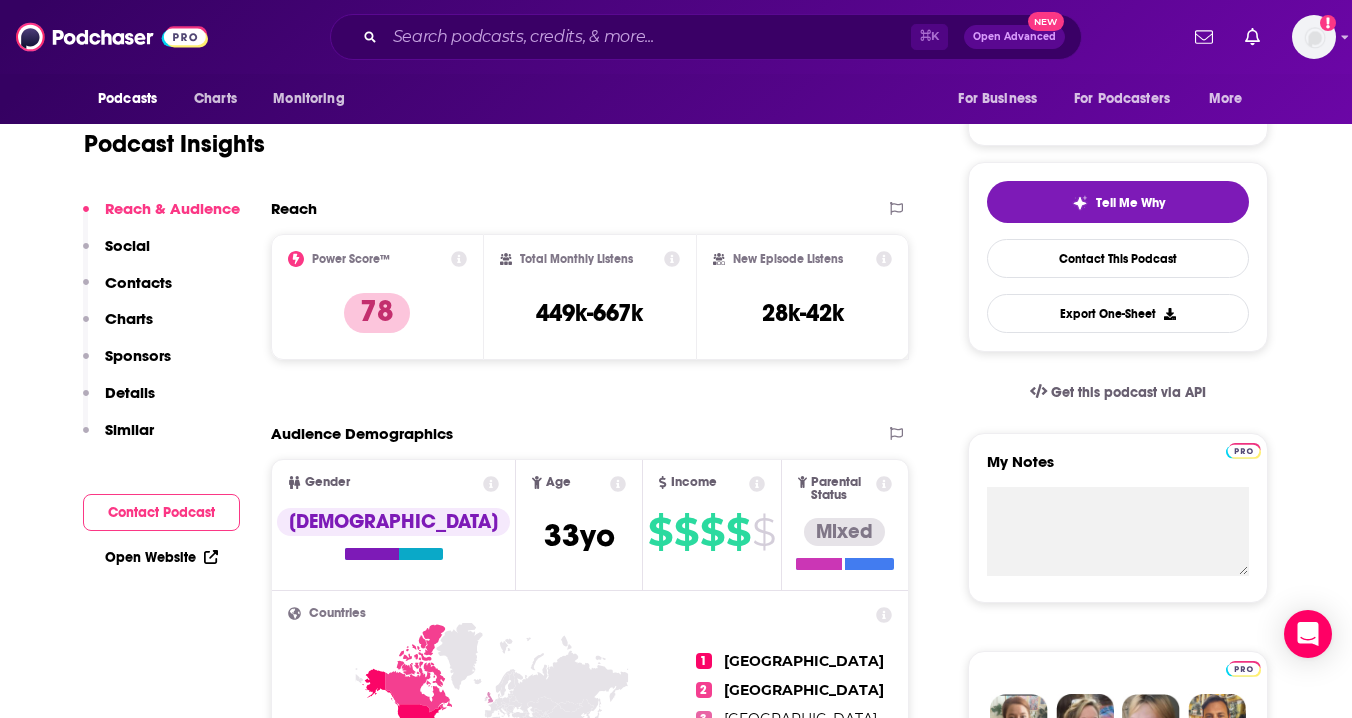 scroll, scrollTop: 0, scrollLeft: 0, axis: both 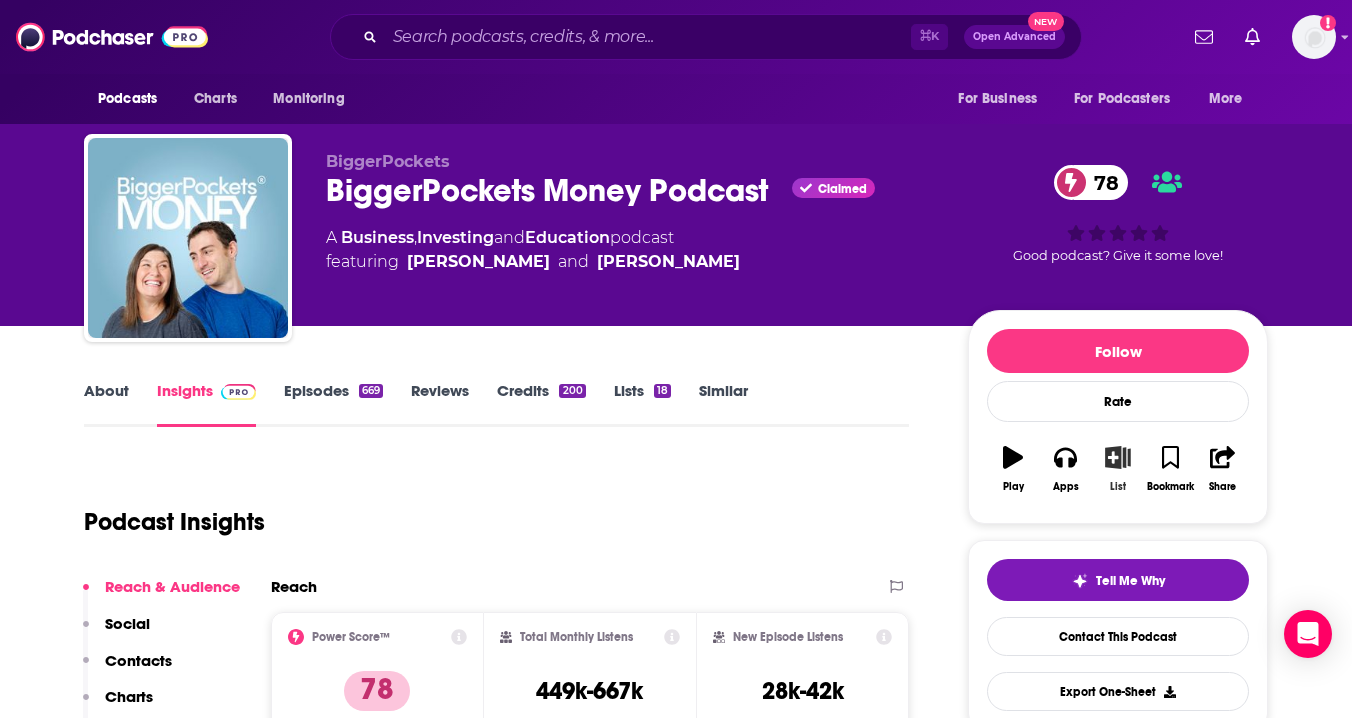click 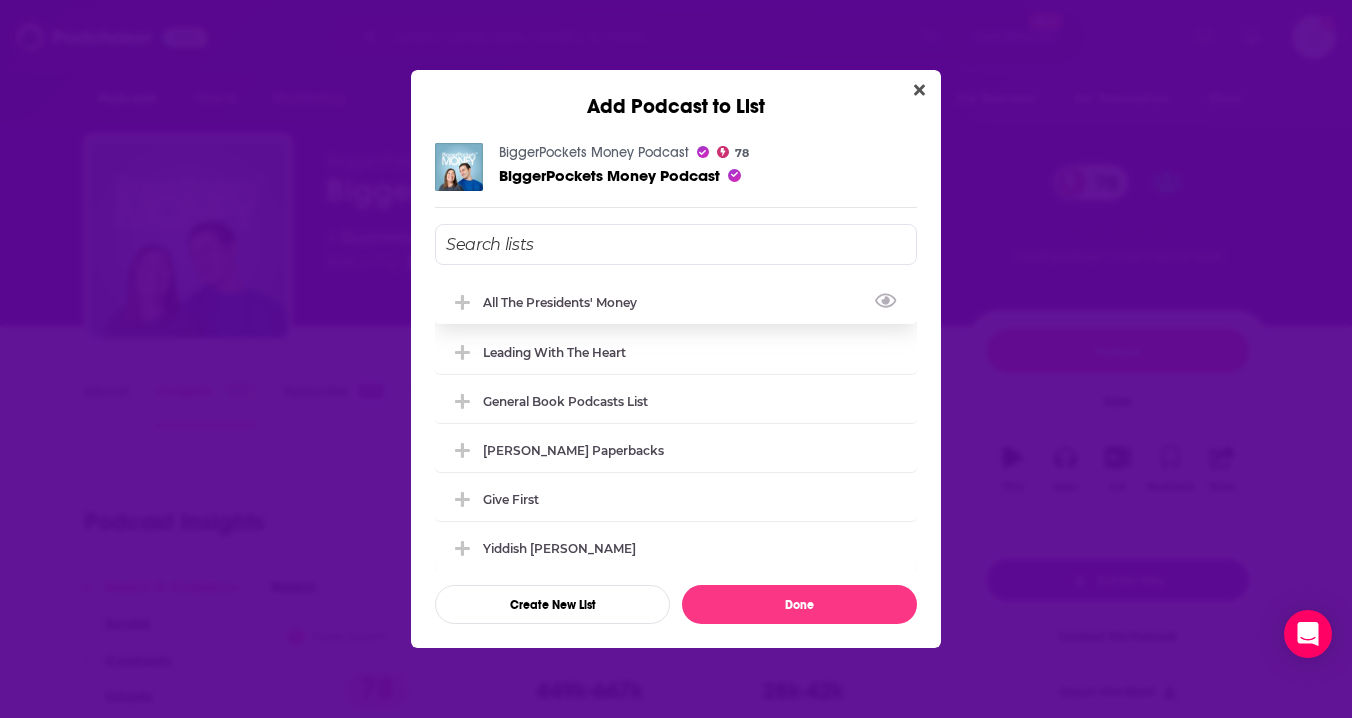 click on "All the Presidents' Money" at bounding box center (676, 302) 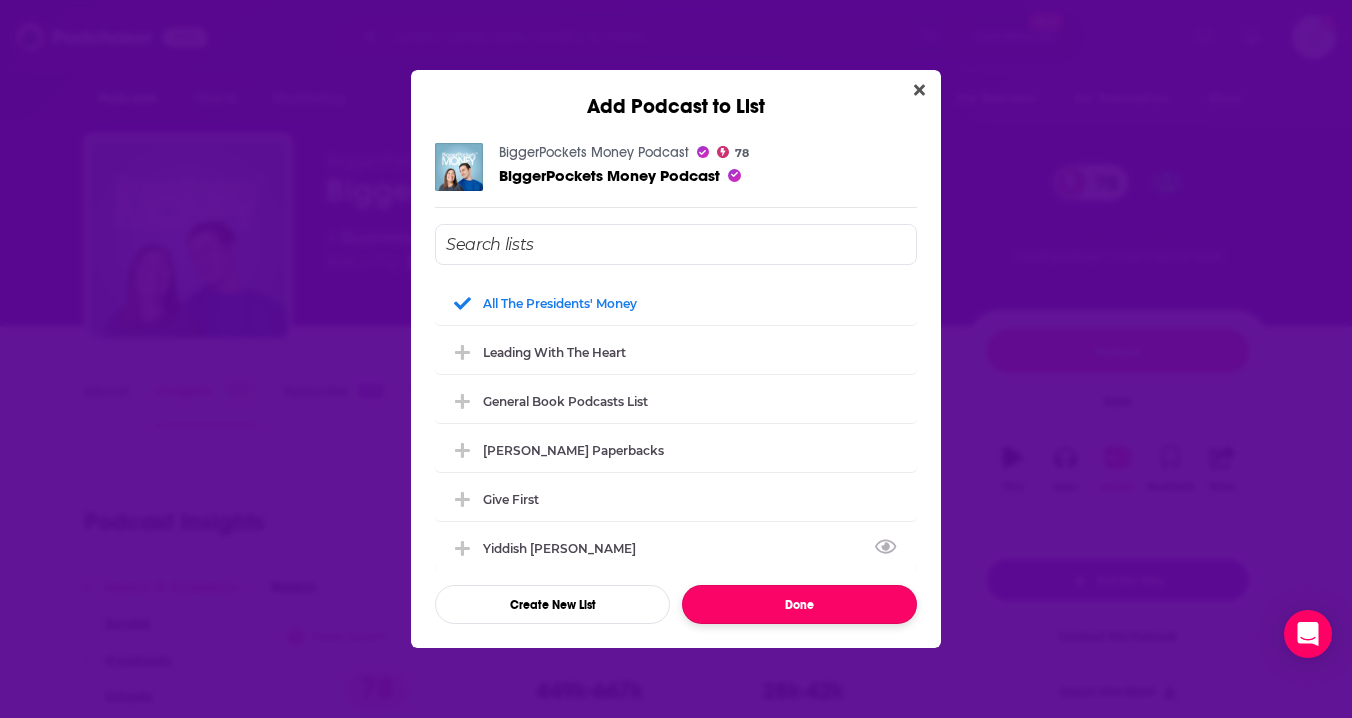 click on "Done" at bounding box center (799, 604) 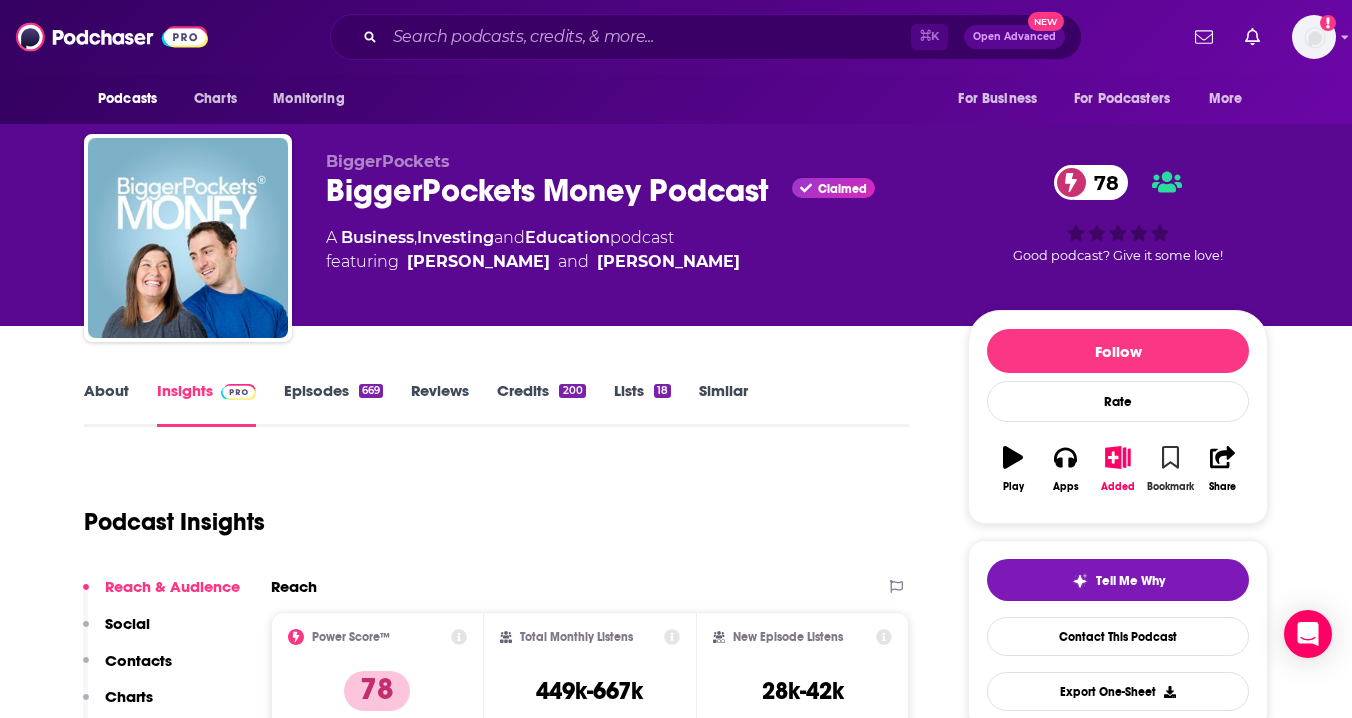 click on "Bookmark" at bounding box center [1170, 469] 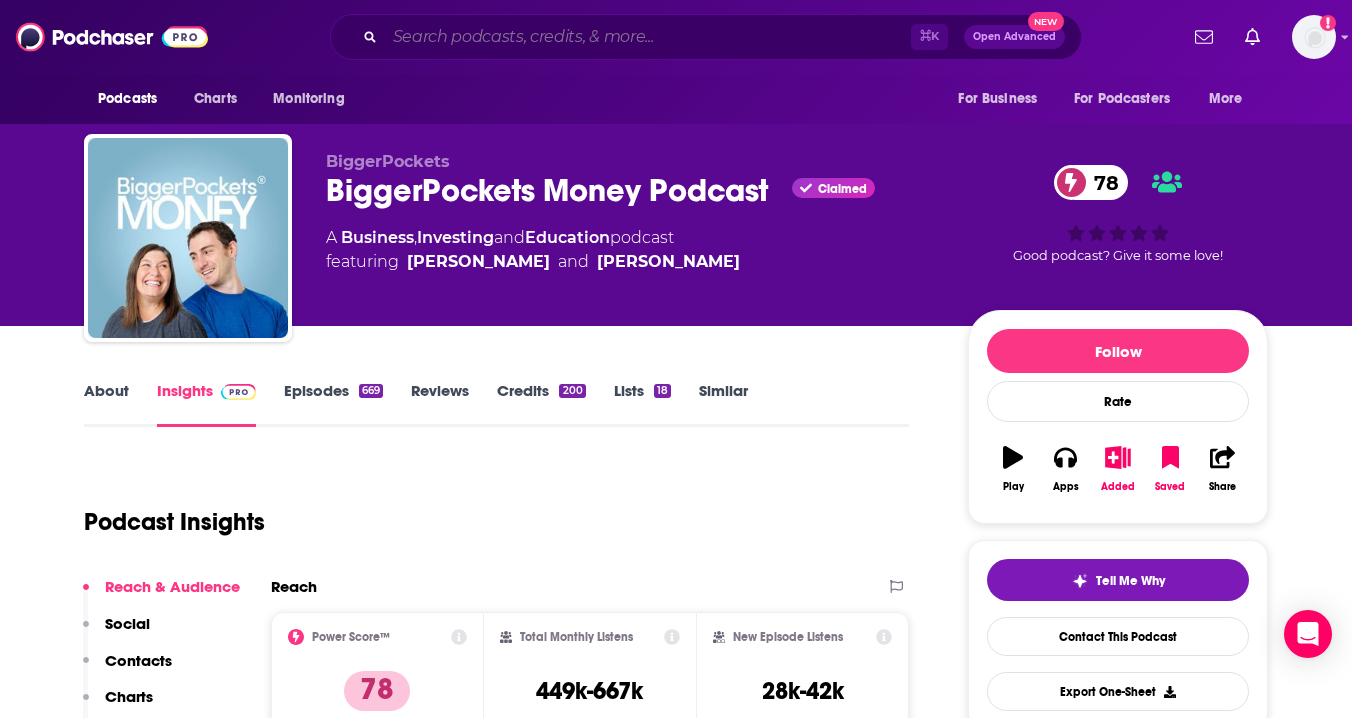 click at bounding box center (648, 37) 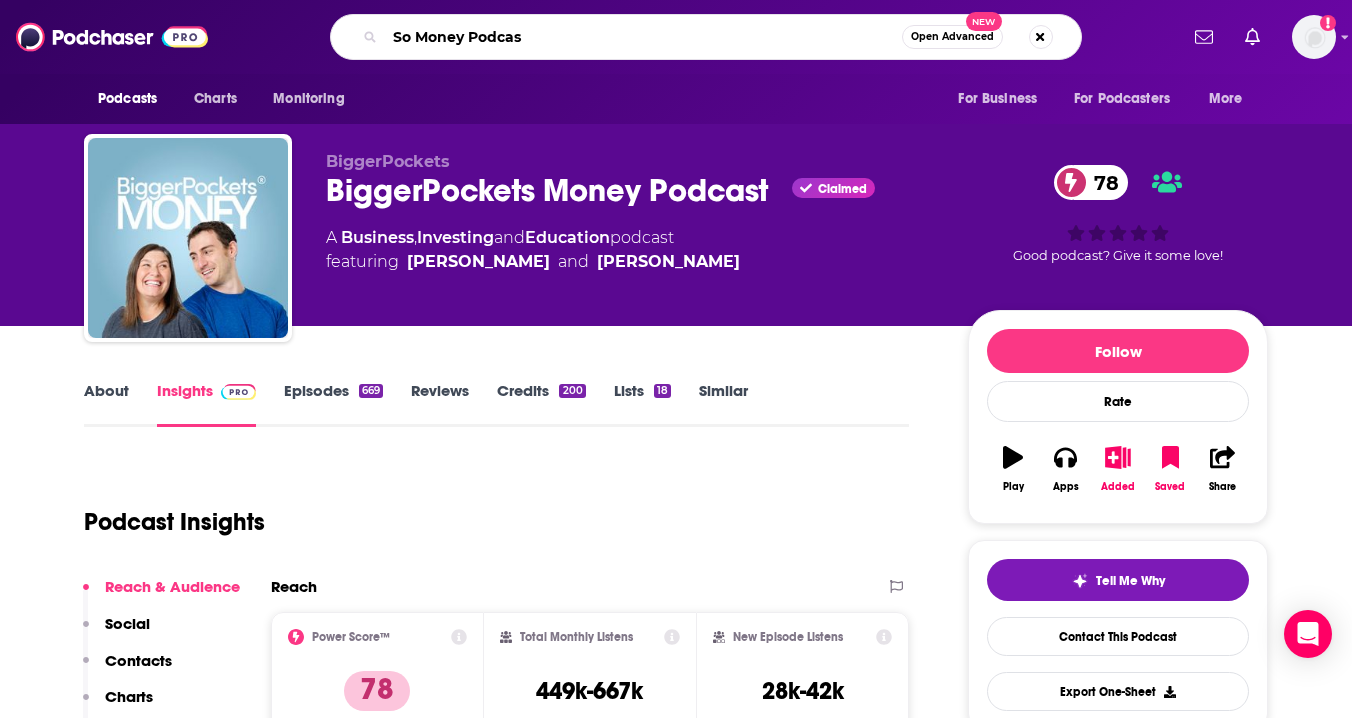 type on "So Money Podcast" 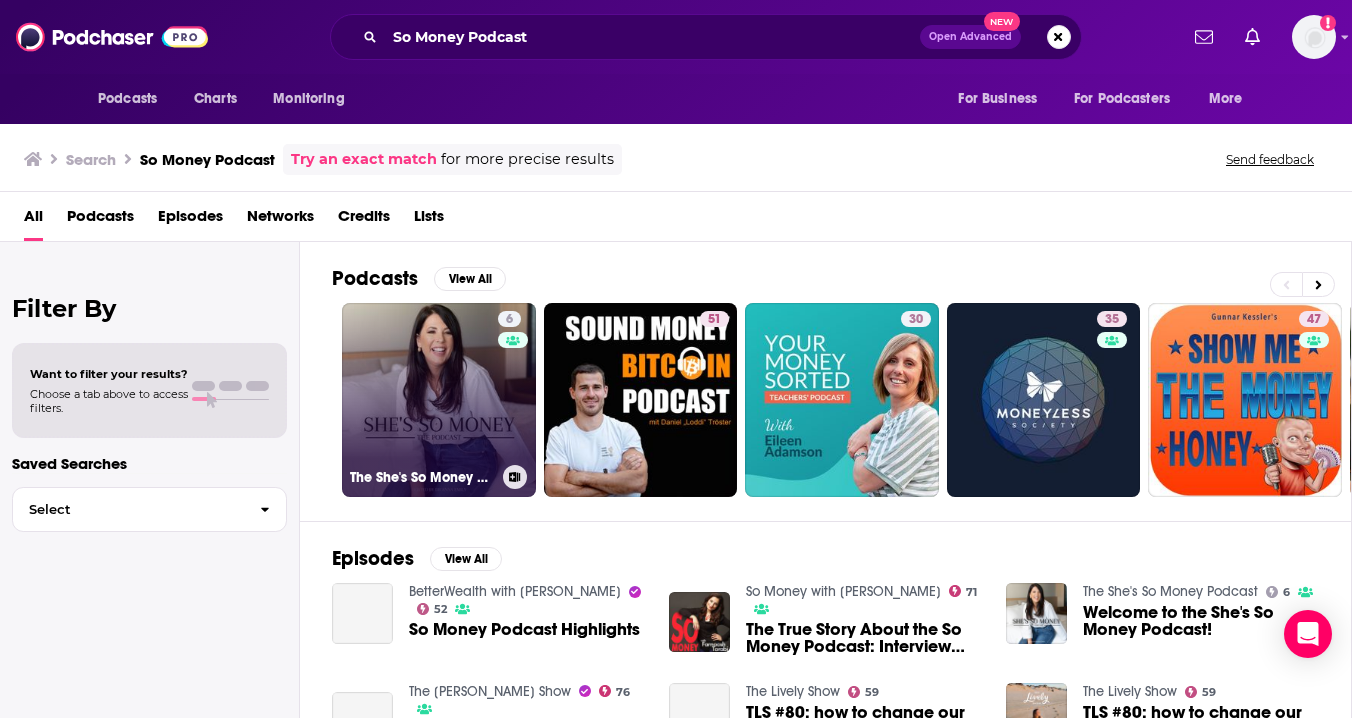 click on "6 The She's So Money Podcast" at bounding box center [439, 400] 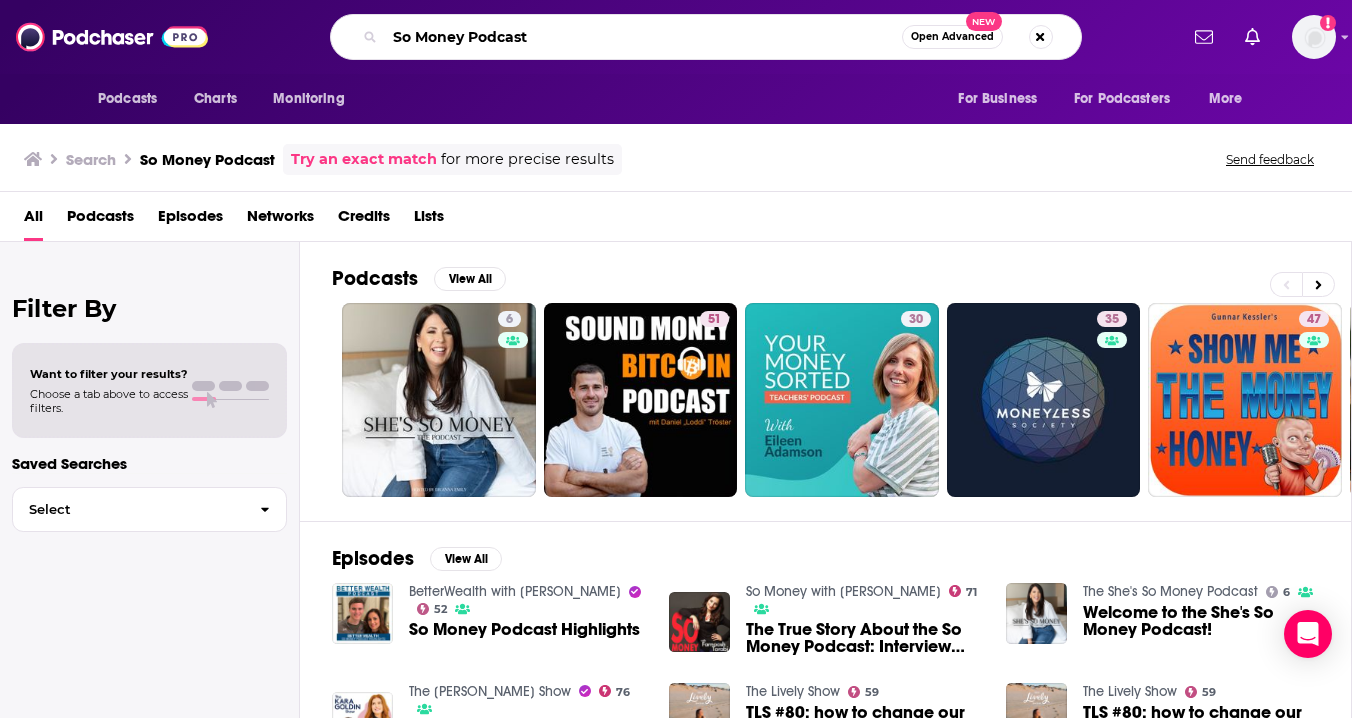drag, startPoint x: 466, startPoint y: 43, endPoint x: 793, endPoint y: 43, distance: 327 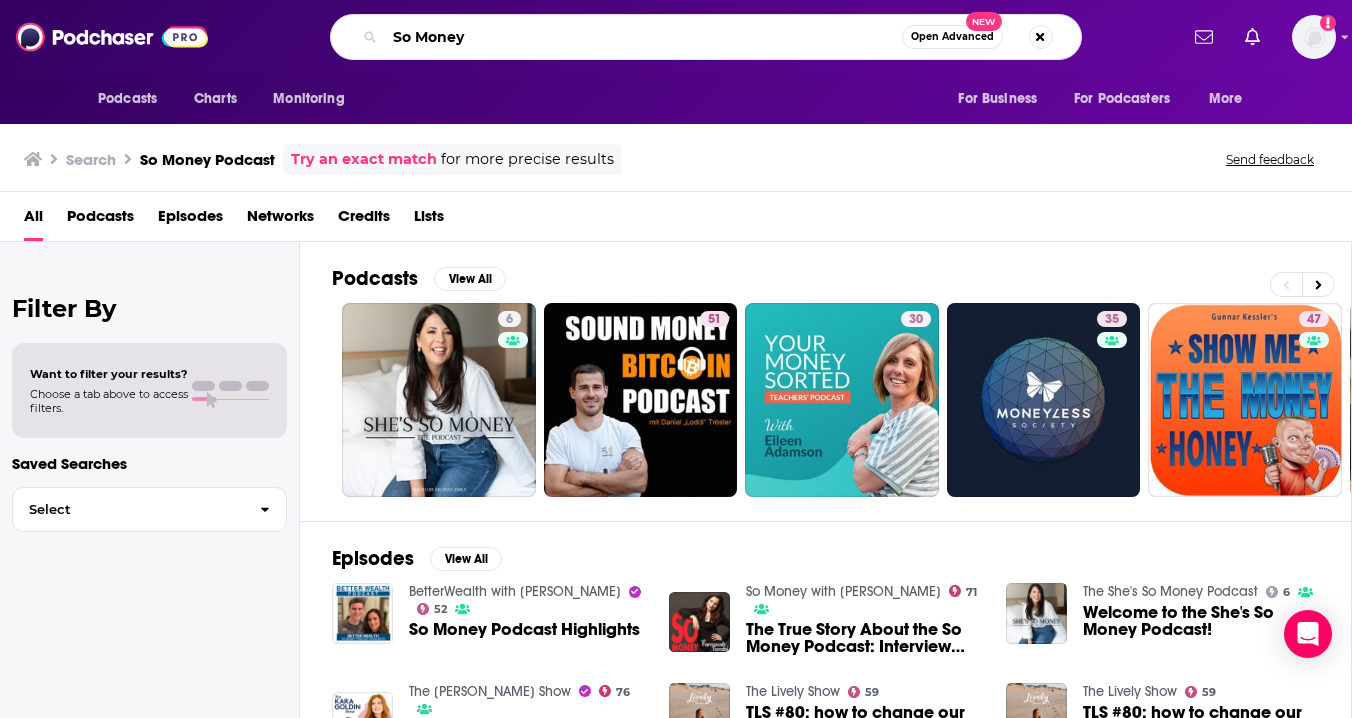type on "So Money" 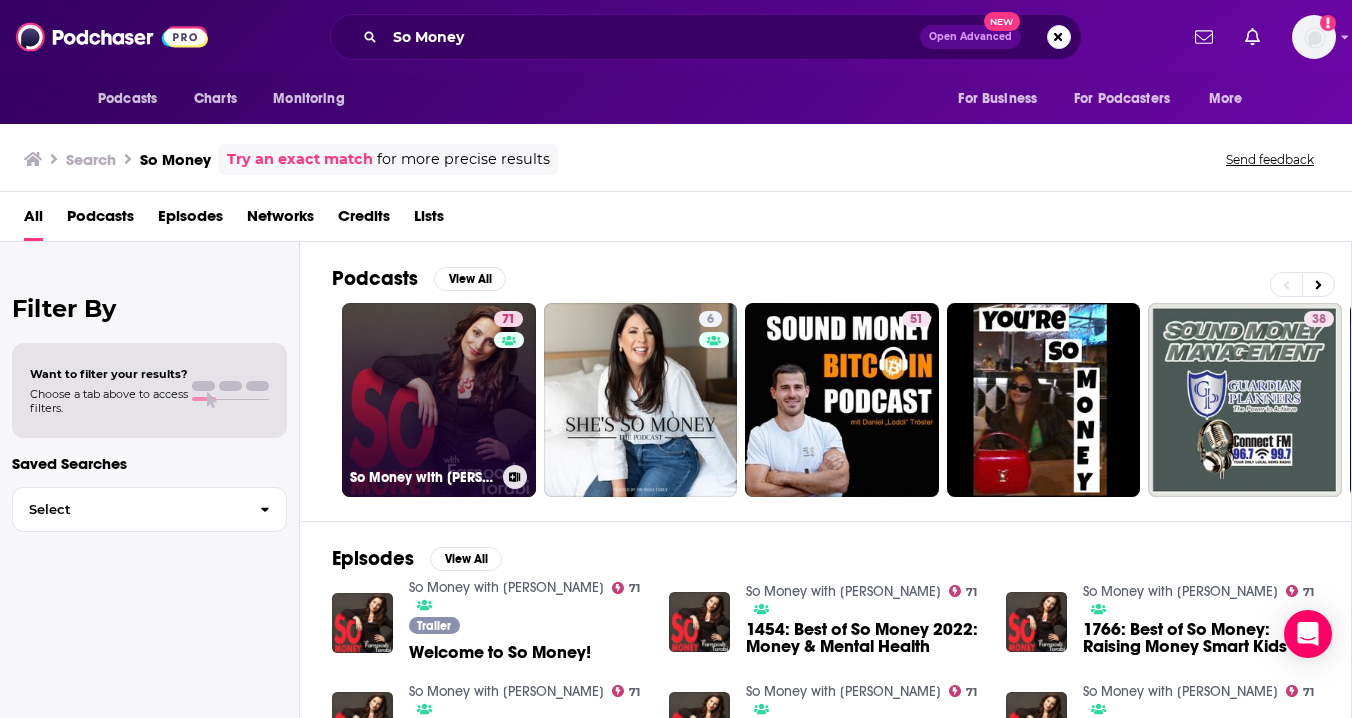 click on "71 So Money with [PERSON_NAME]" at bounding box center (439, 400) 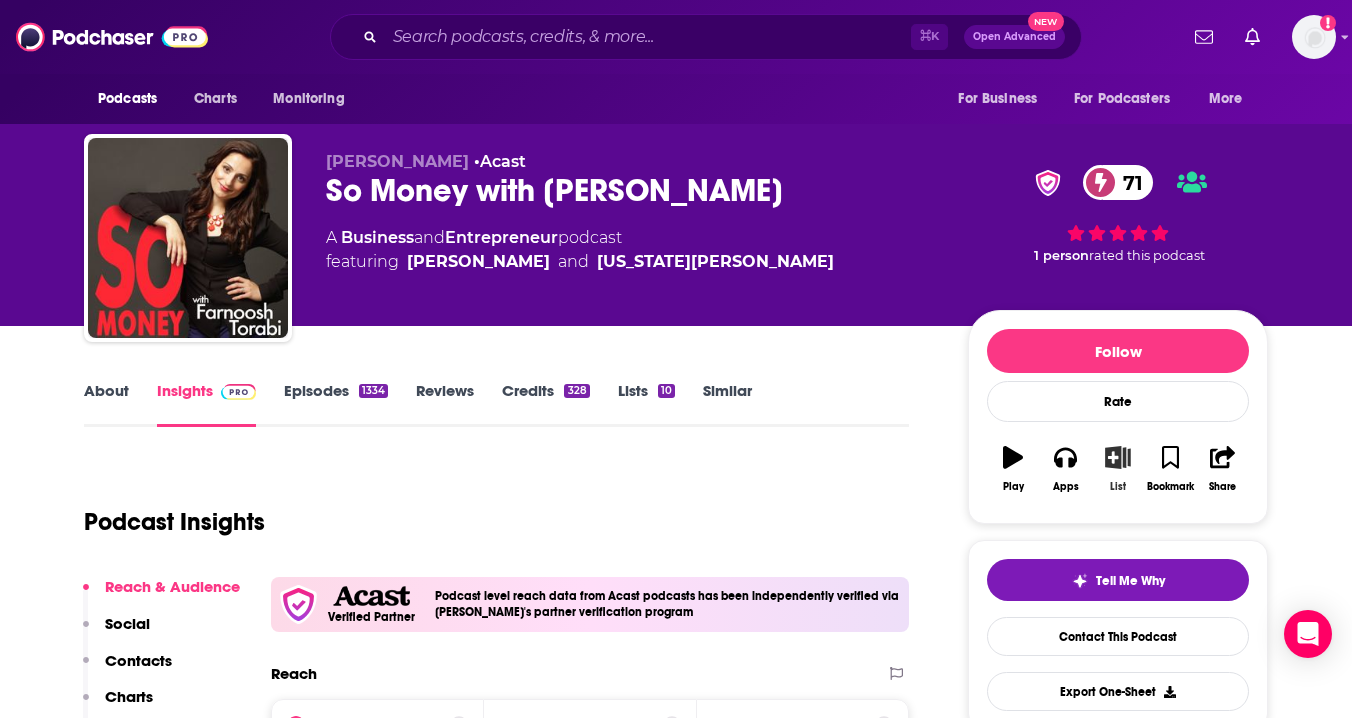 click 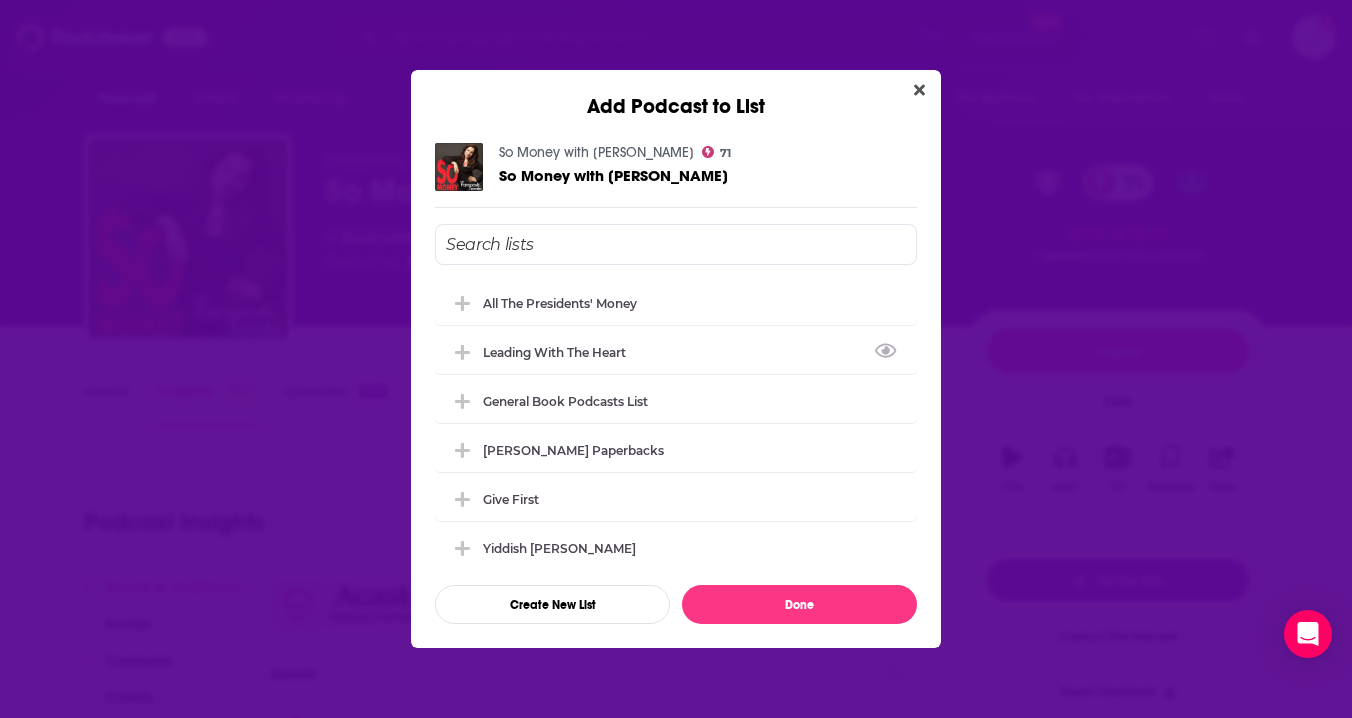click on "All the Presidents' Money Leading With The Heart General Book Podcasts List [PERSON_NAME] Paperbacks Give First Yiddish [PERSON_NAME] Tell Me What You Like [DEMOGRAPHIC_DATA] Podcasts" at bounding box center [676, 425] 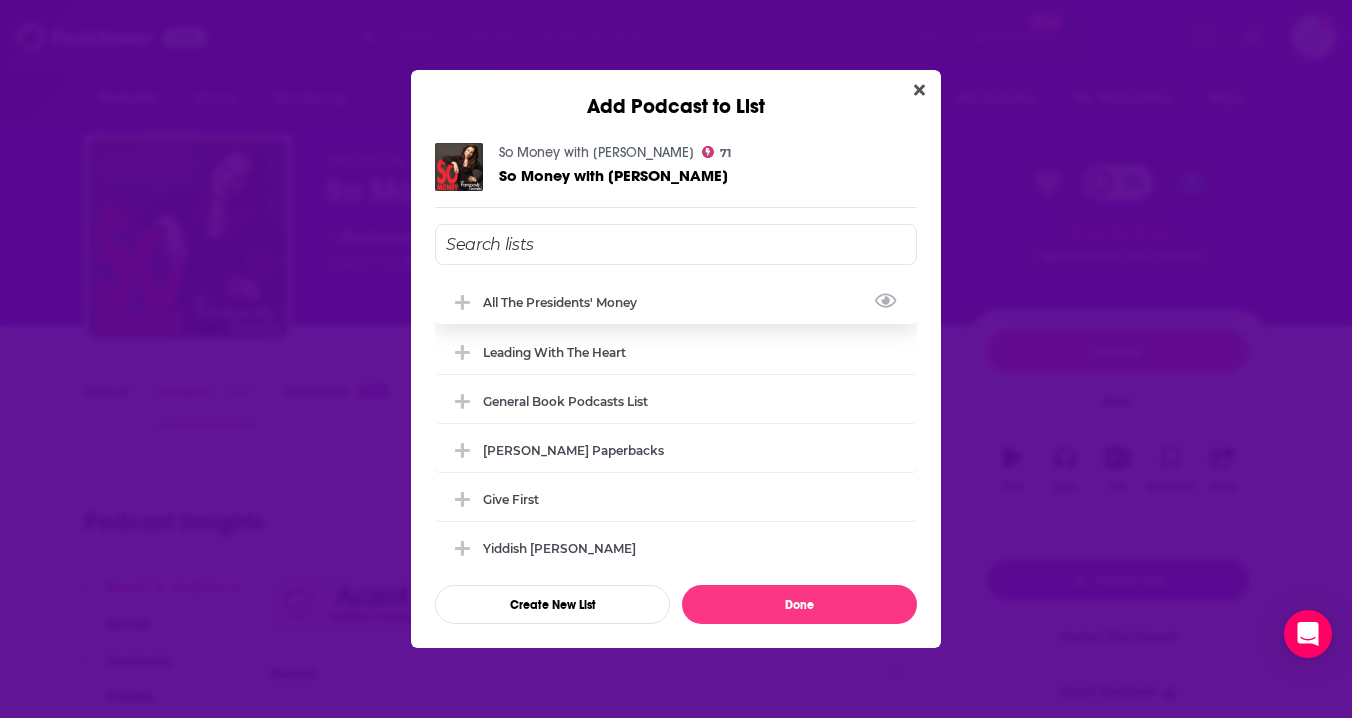 click on "All the Presidents' Money" at bounding box center (676, 302) 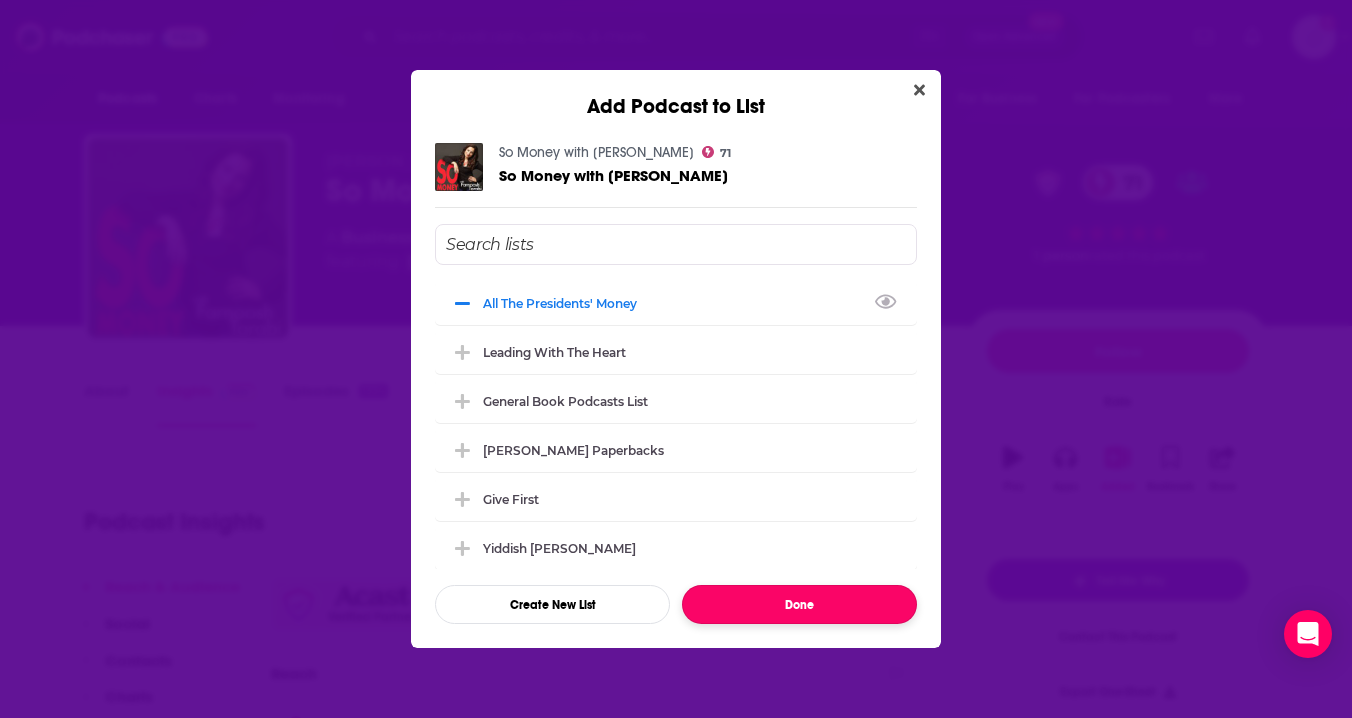click on "Done" at bounding box center [799, 604] 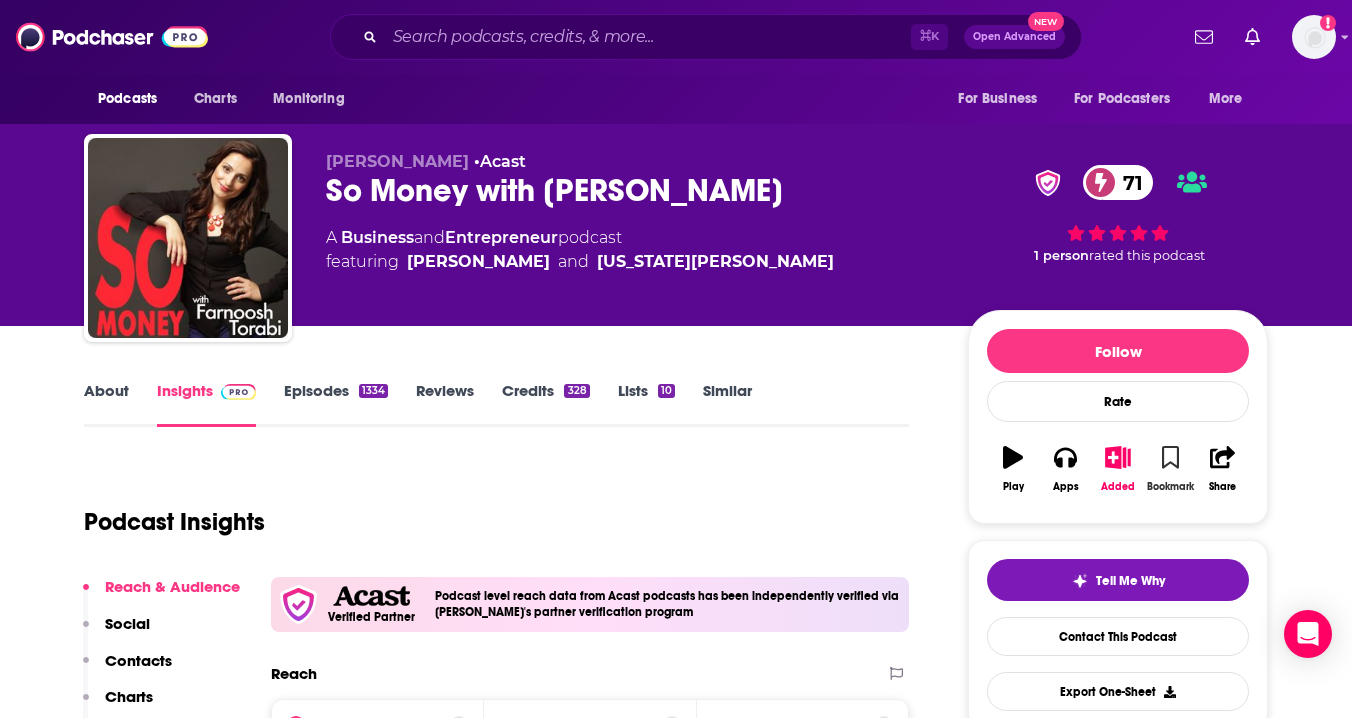 click on "Bookmark" at bounding box center (1170, 469) 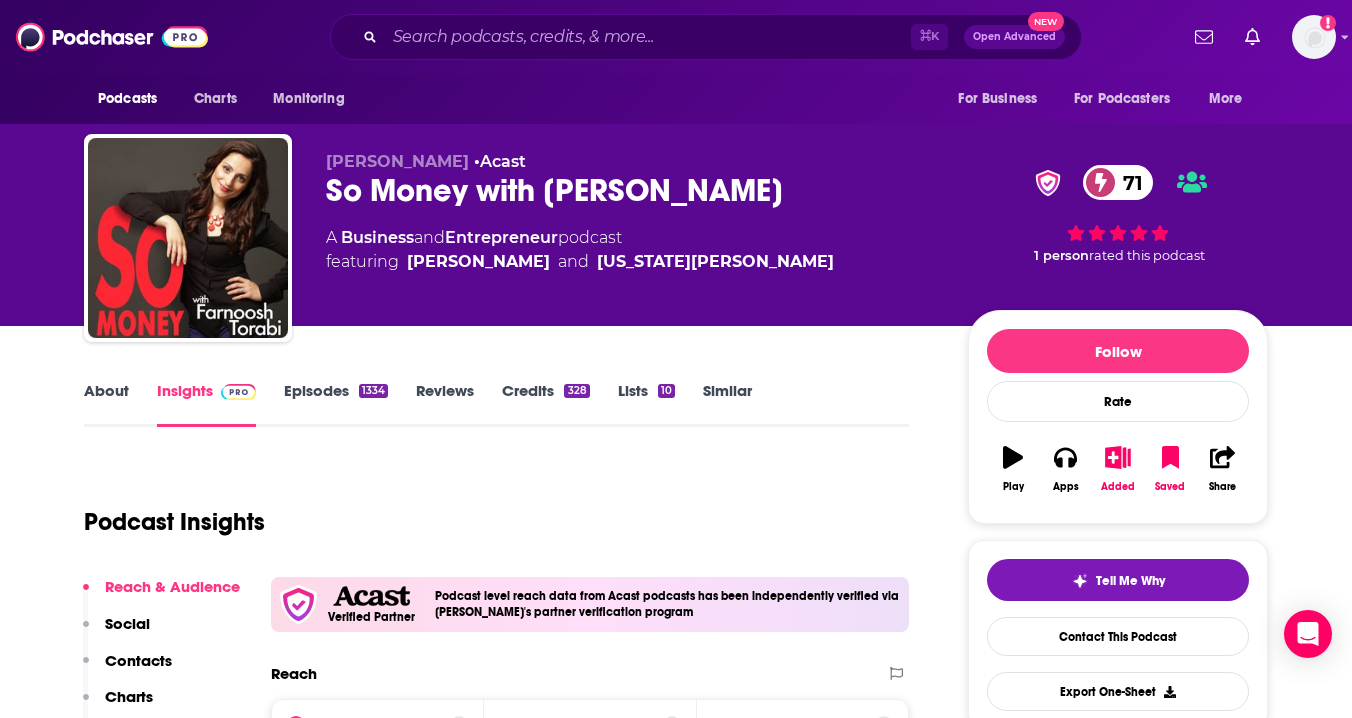 click on "Contacts" at bounding box center (138, 660) 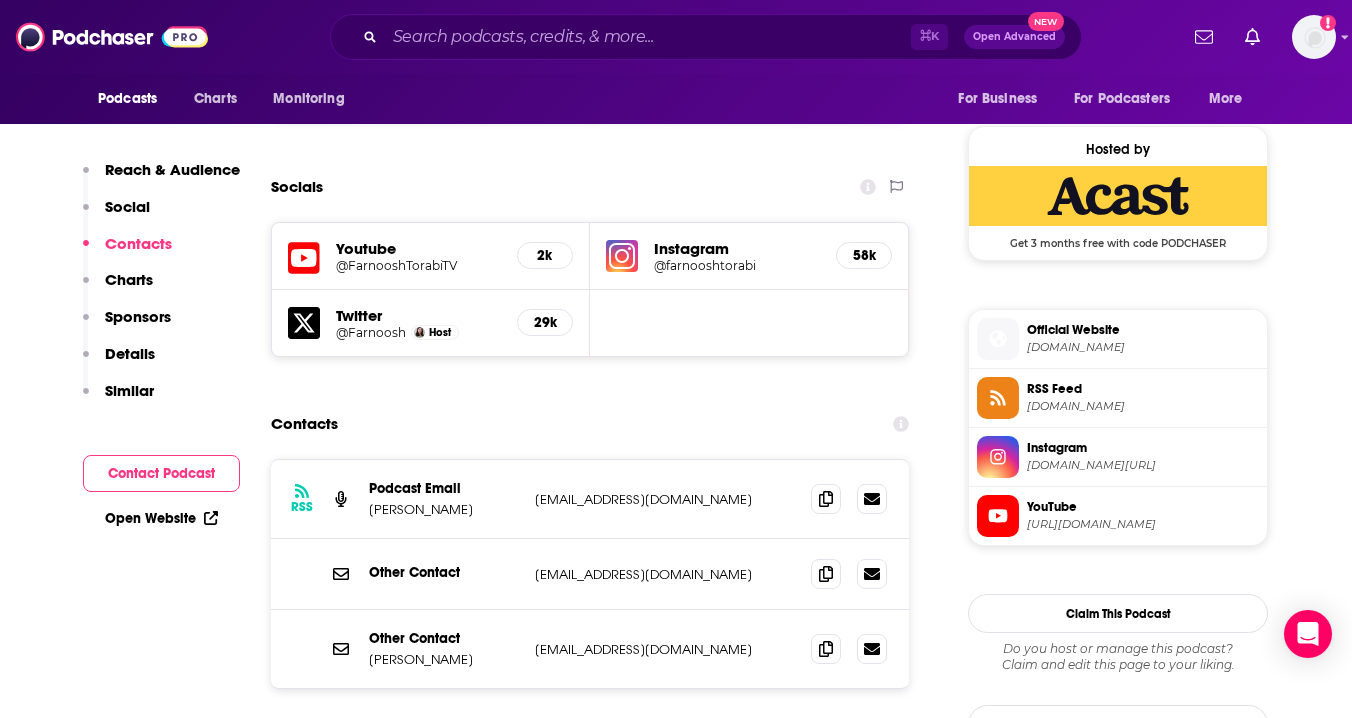 scroll, scrollTop: 1600, scrollLeft: 0, axis: vertical 